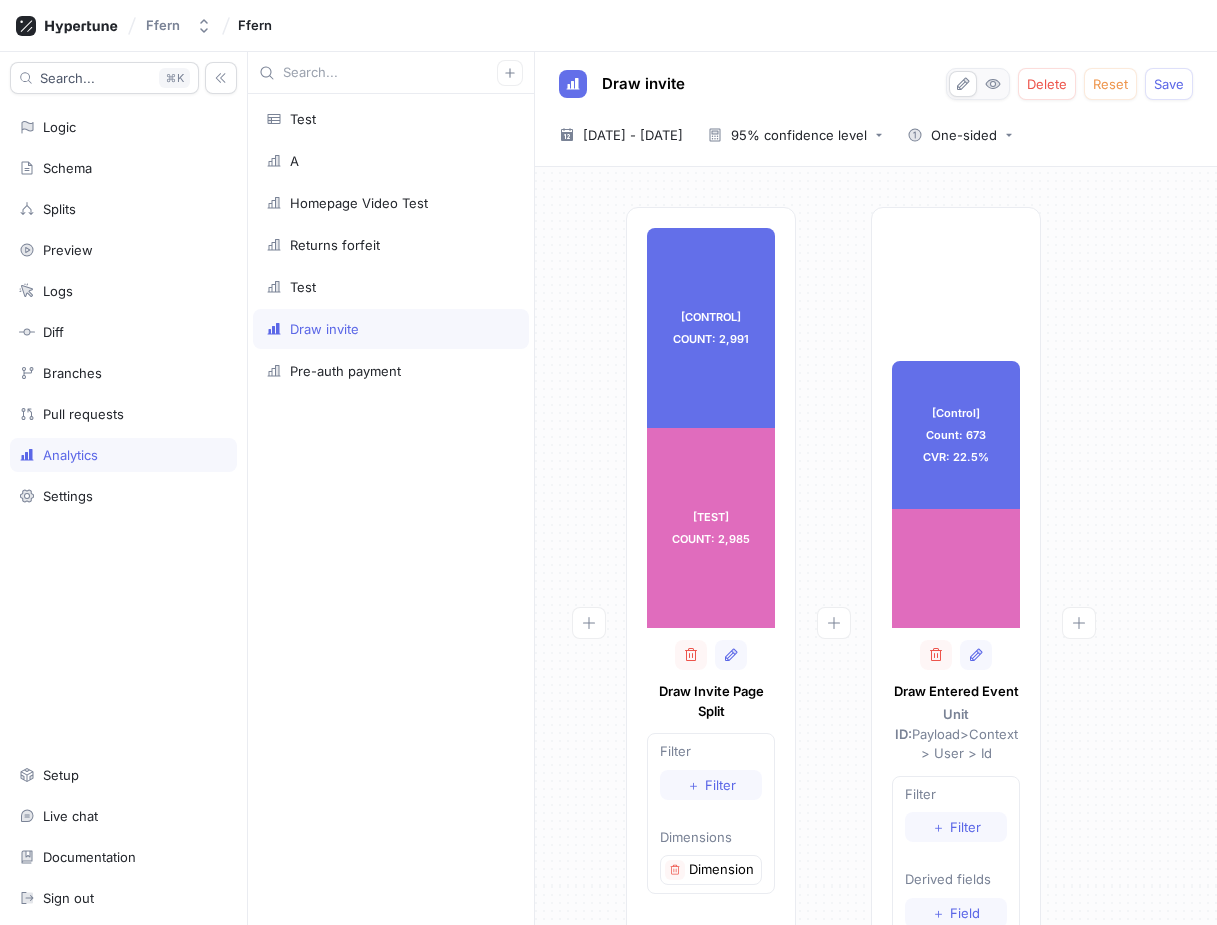 scroll, scrollTop: 0, scrollLeft: 0, axis: both 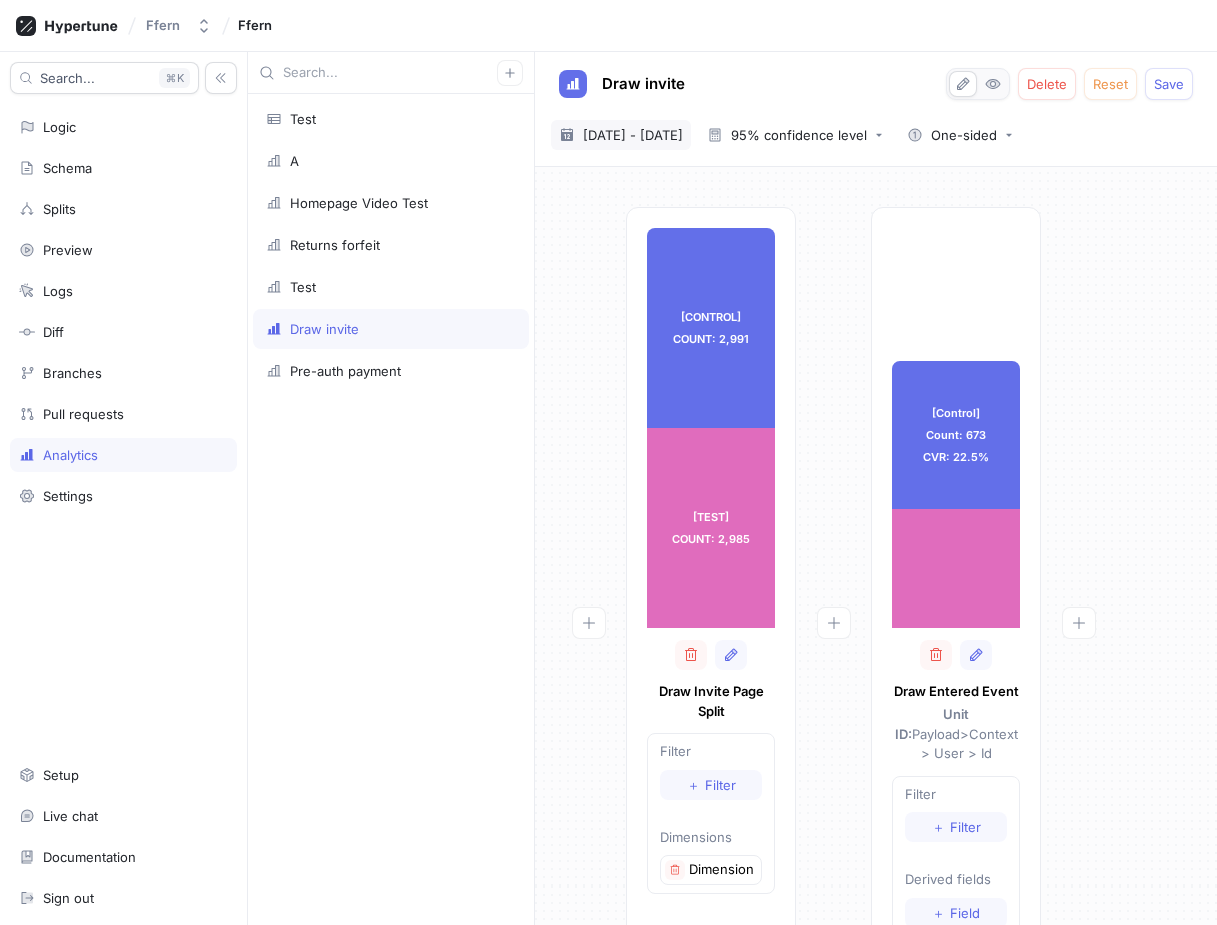 click on "29 Jul 2025 - 29 Jul 2025" at bounding box center (633, 135) 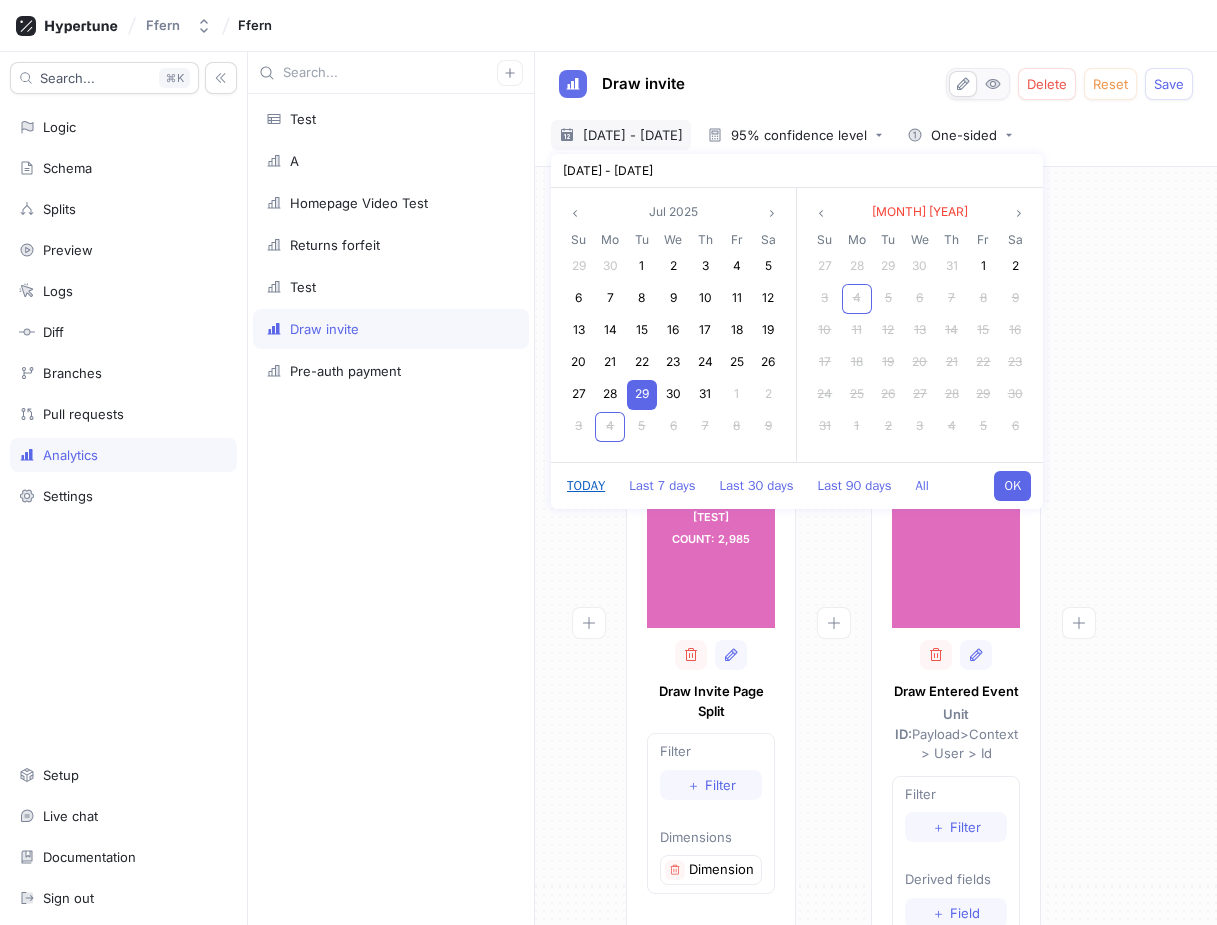 click on "Today" at bounding box center (586, 486) 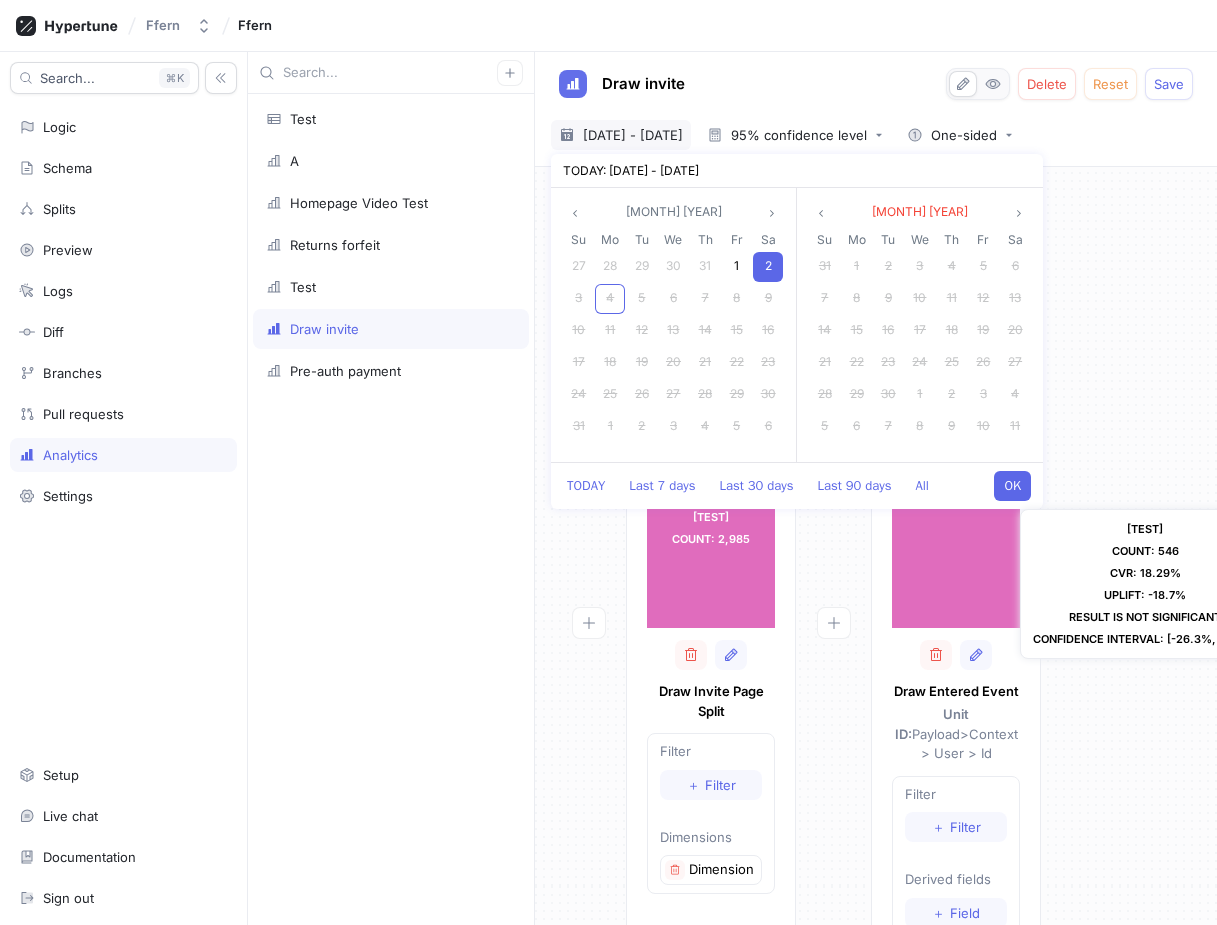 type on "2025-08-02 ~ 2025-08-02" 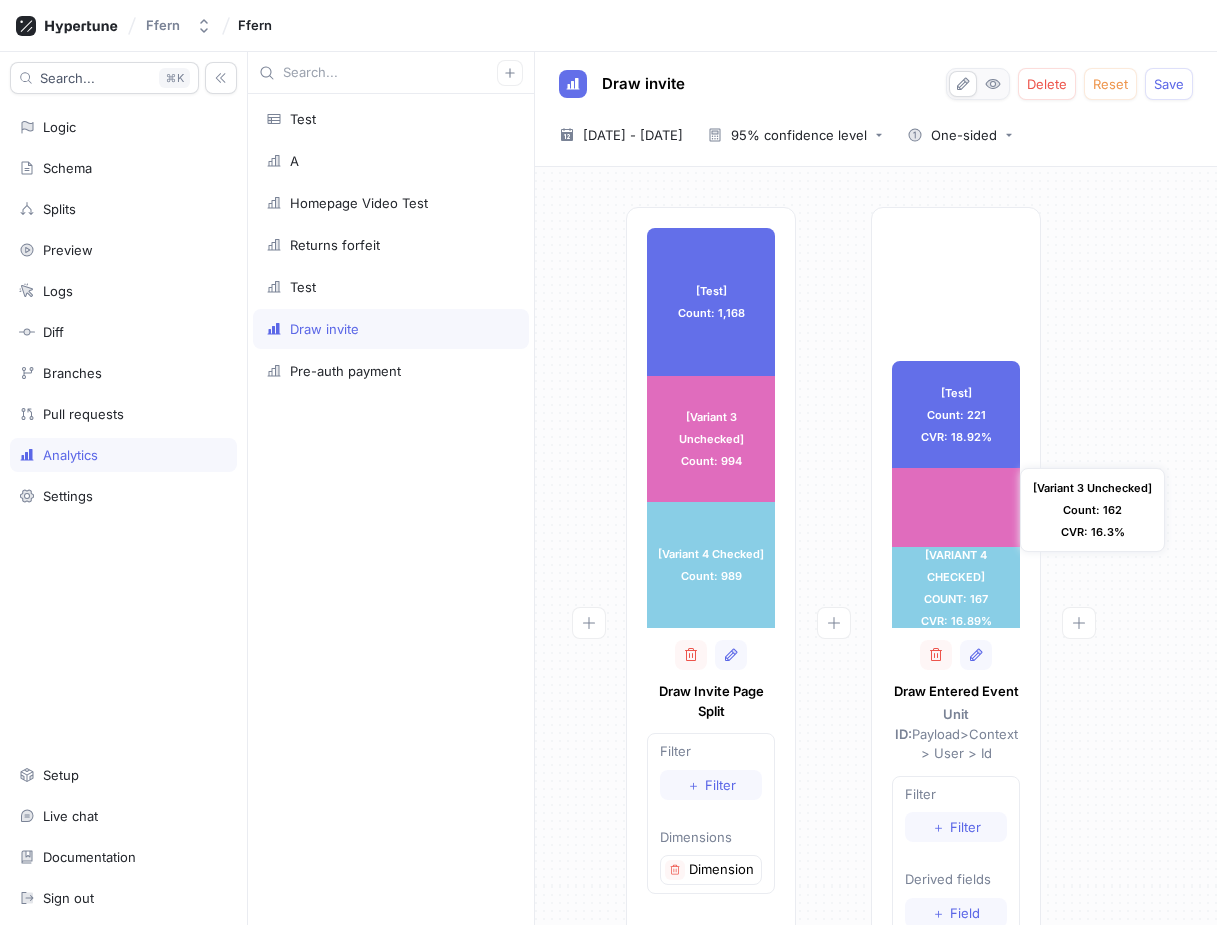 click at bounding box center (956, 507) 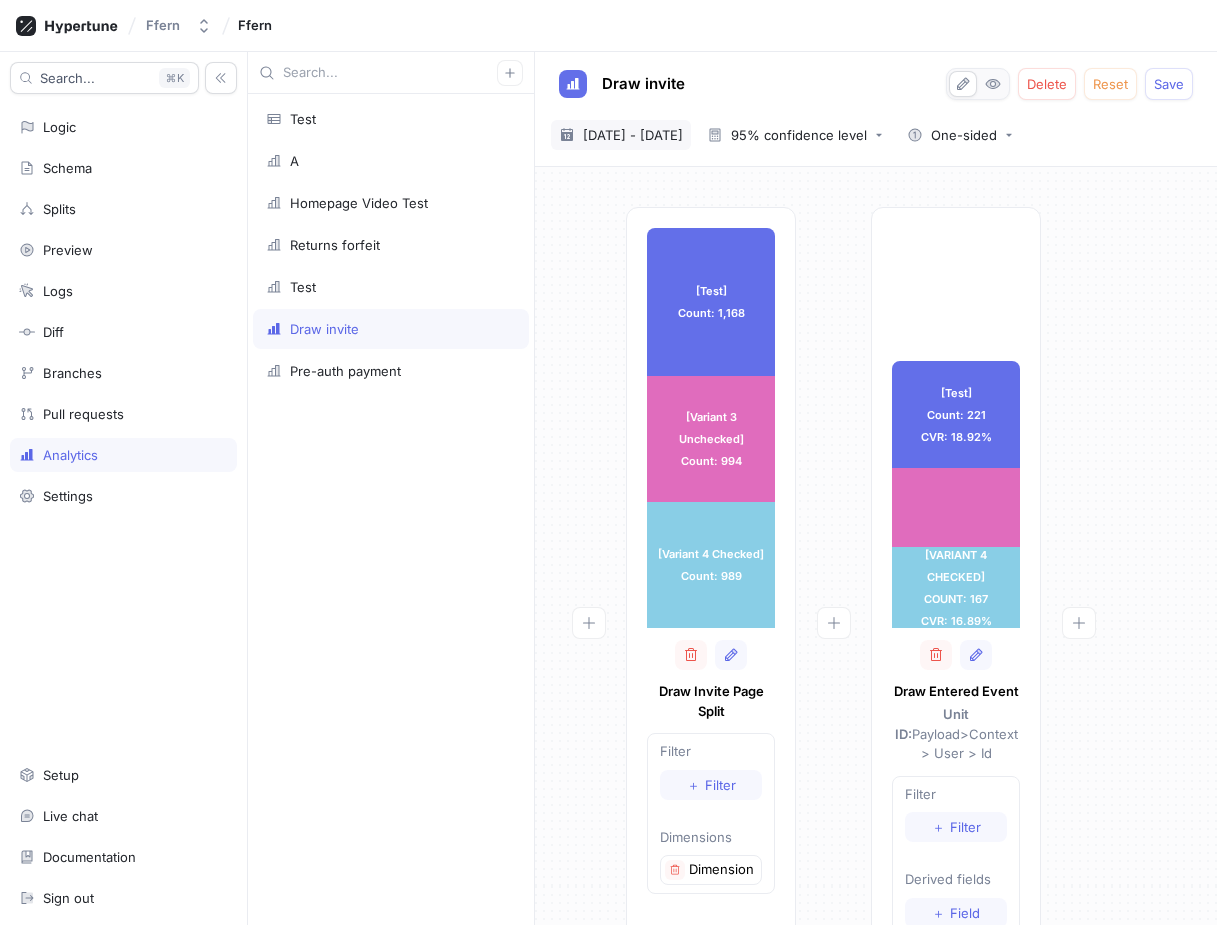 click on "2 Aug 2025 - 2 Aug 2025" at bounding box center (633, 135) 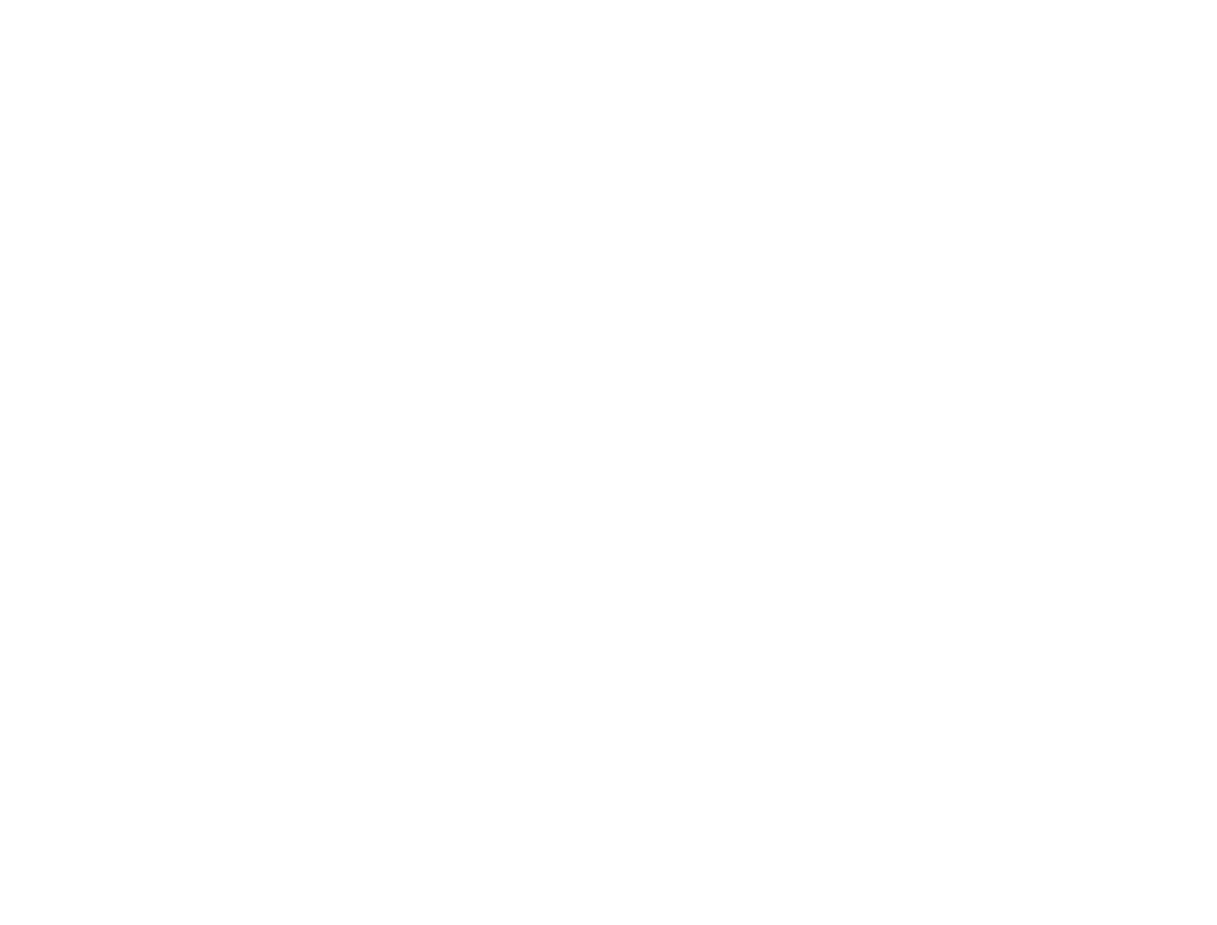 scroll, scrollTop: 0, scrollLeft: 0, axis: both 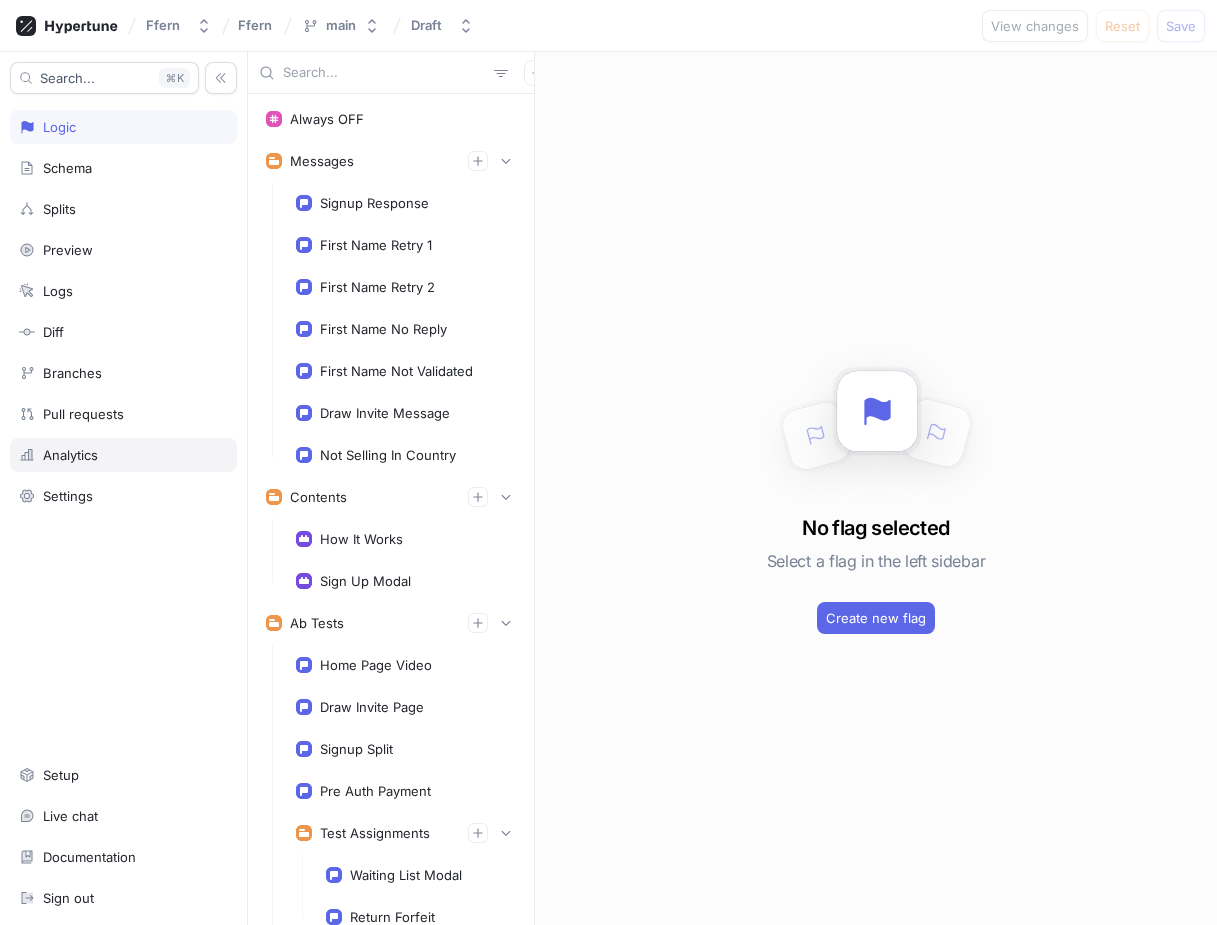 click on "Analytics" at bounding box center [123, 455] 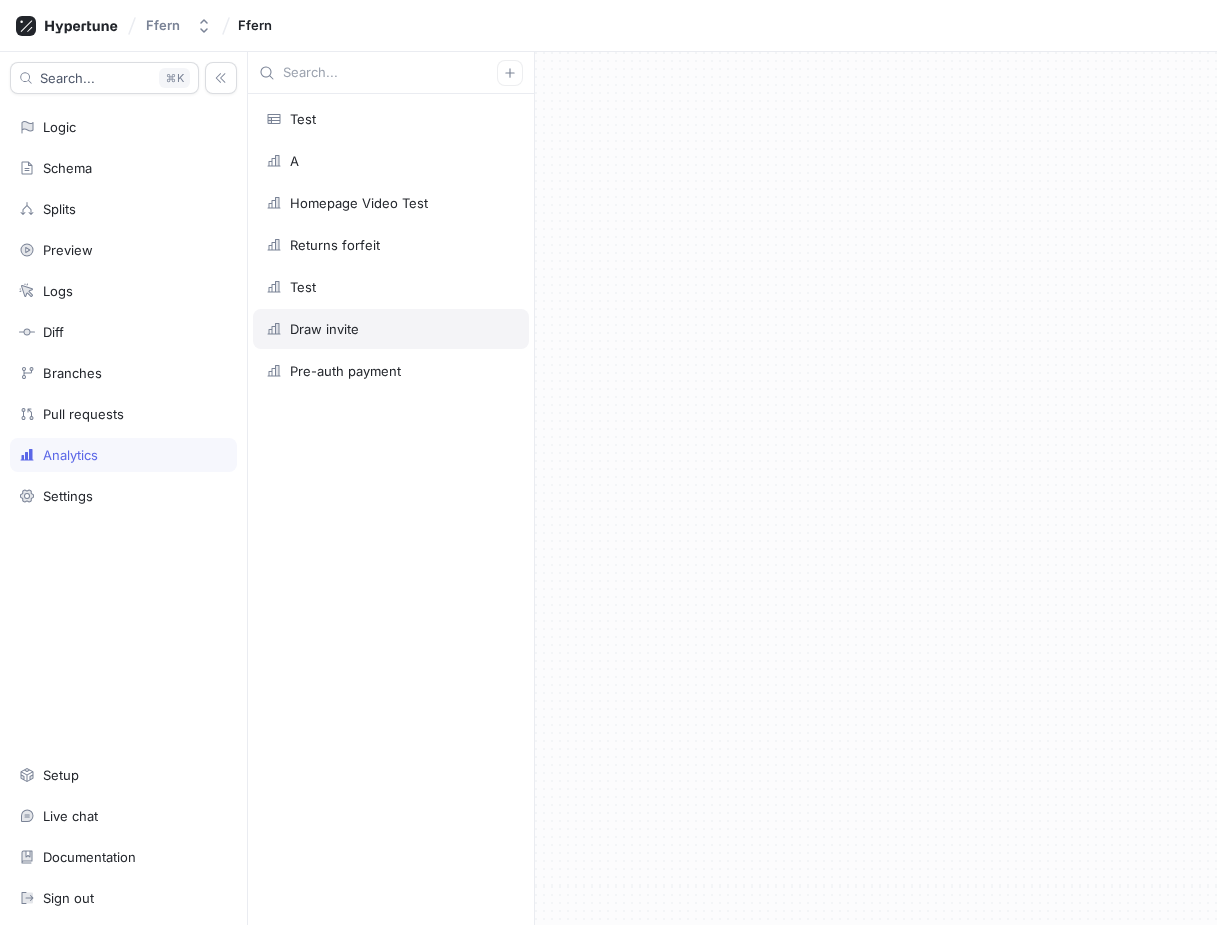 click on "Draw invite" at bounding box center [391, 329] 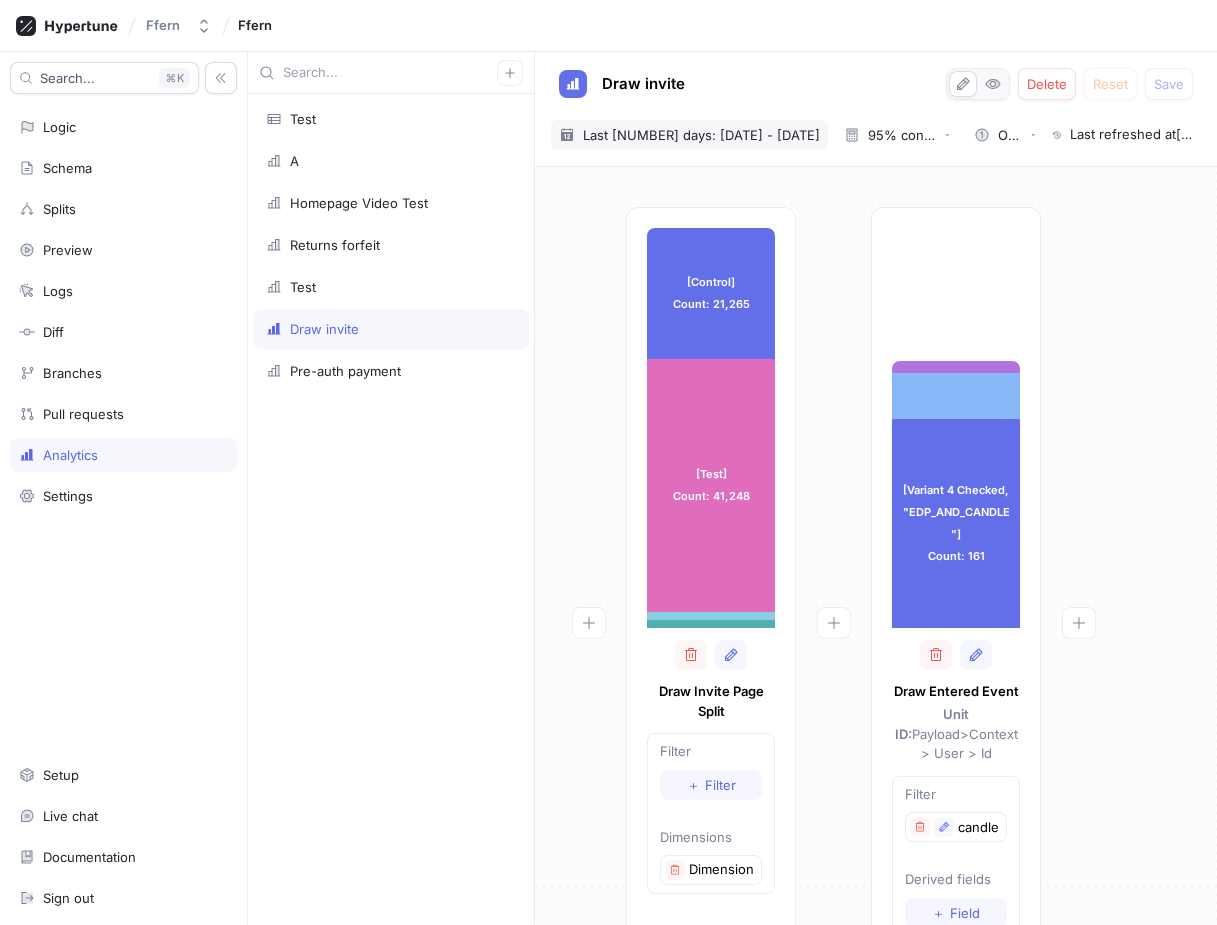 click on "Last [NUMBER] days: [DATE] - [DATE]" at bounding box center (701, 135) 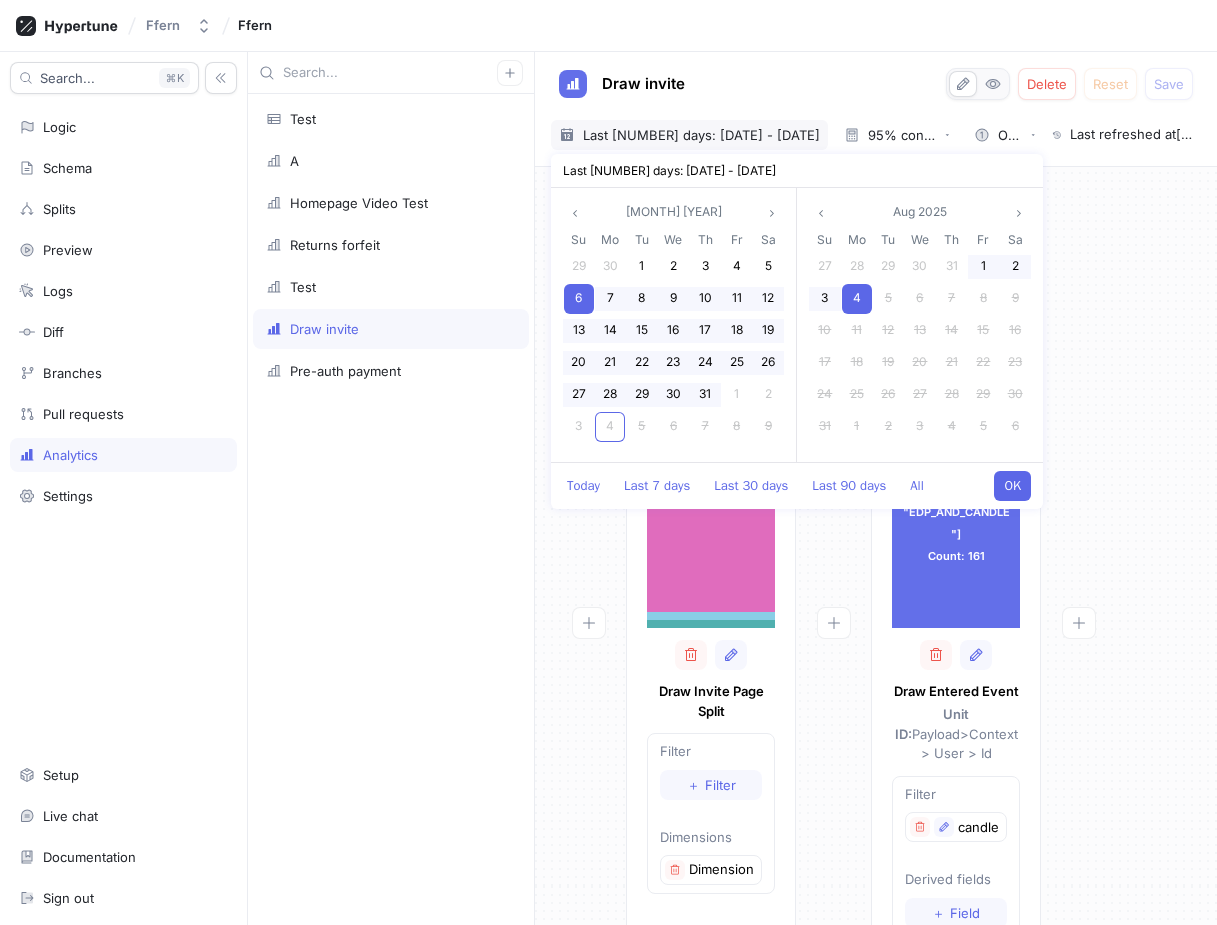 click on "4" at bounding box center (857, 299) 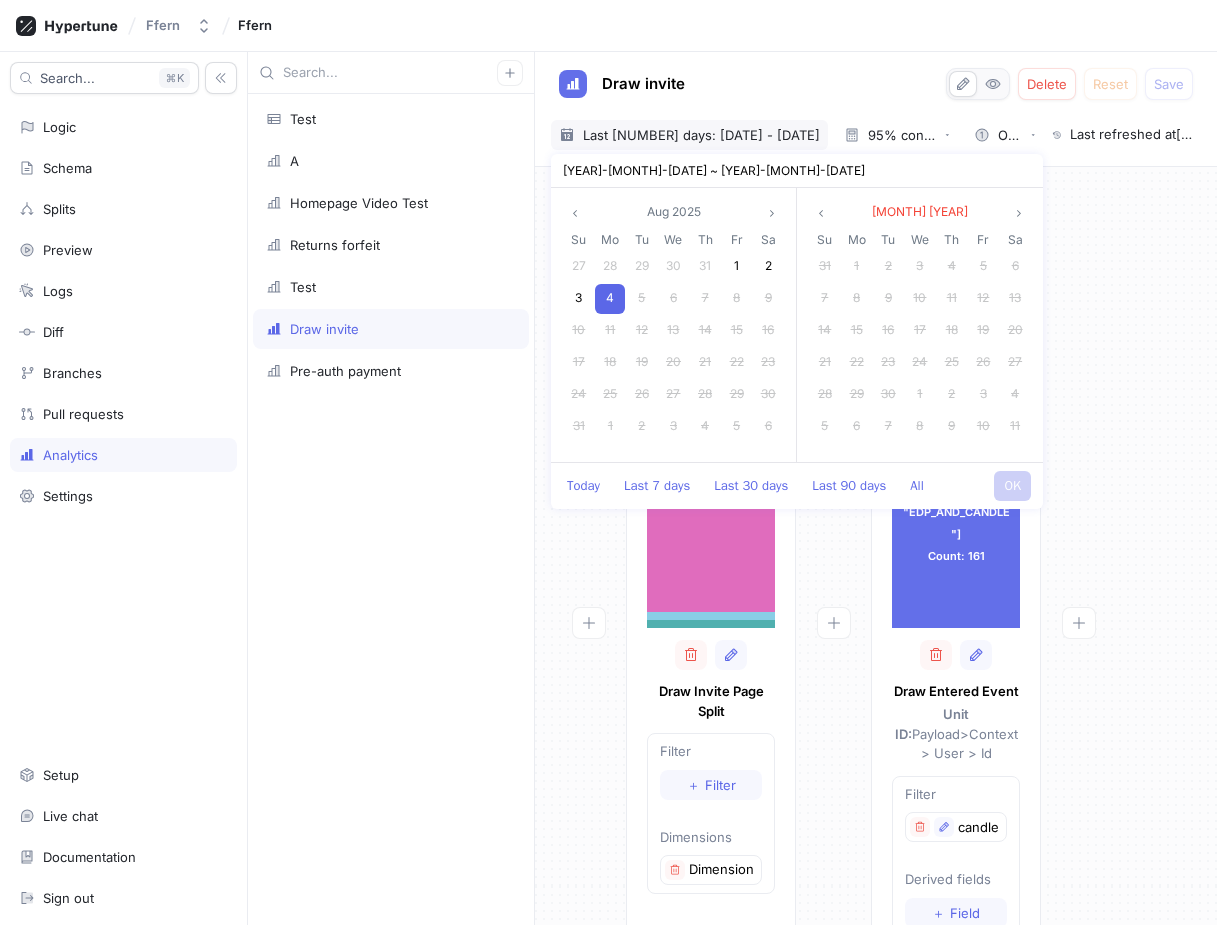 click on "8" at bounding box center (857, 299) 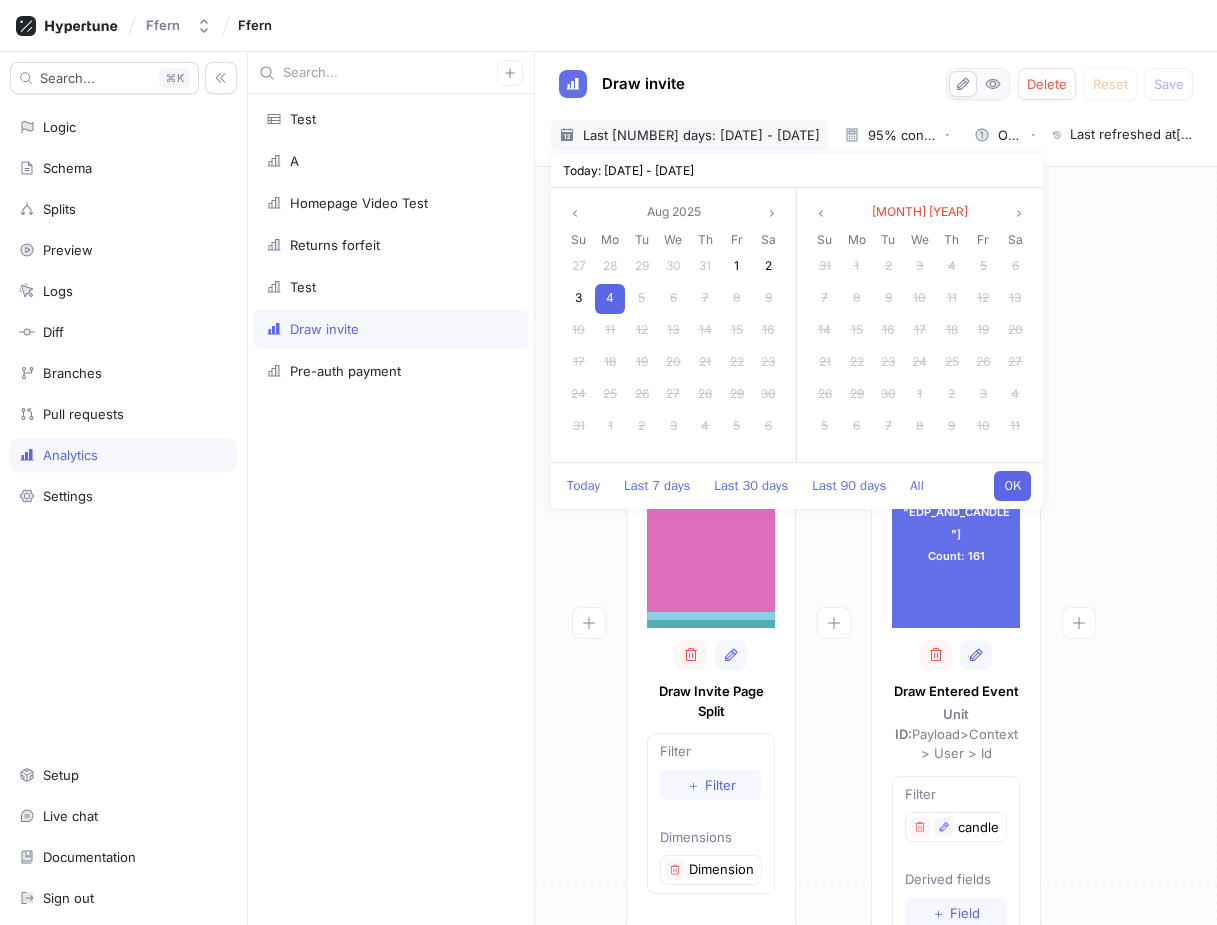 click on "OK" at bounding box center (1012, 486) 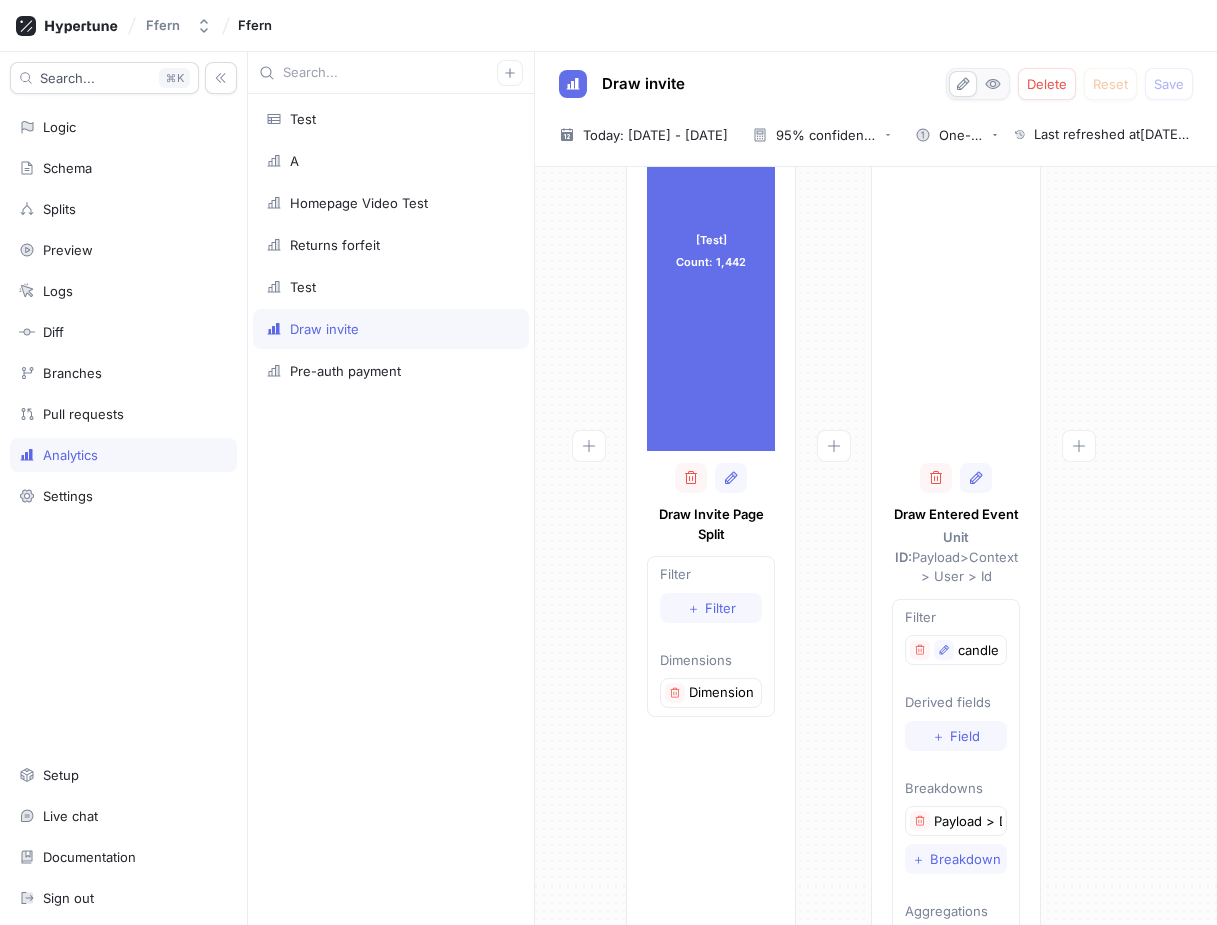 scroll, scrollTop: 258, scrollLeft: 0, axis: vertical 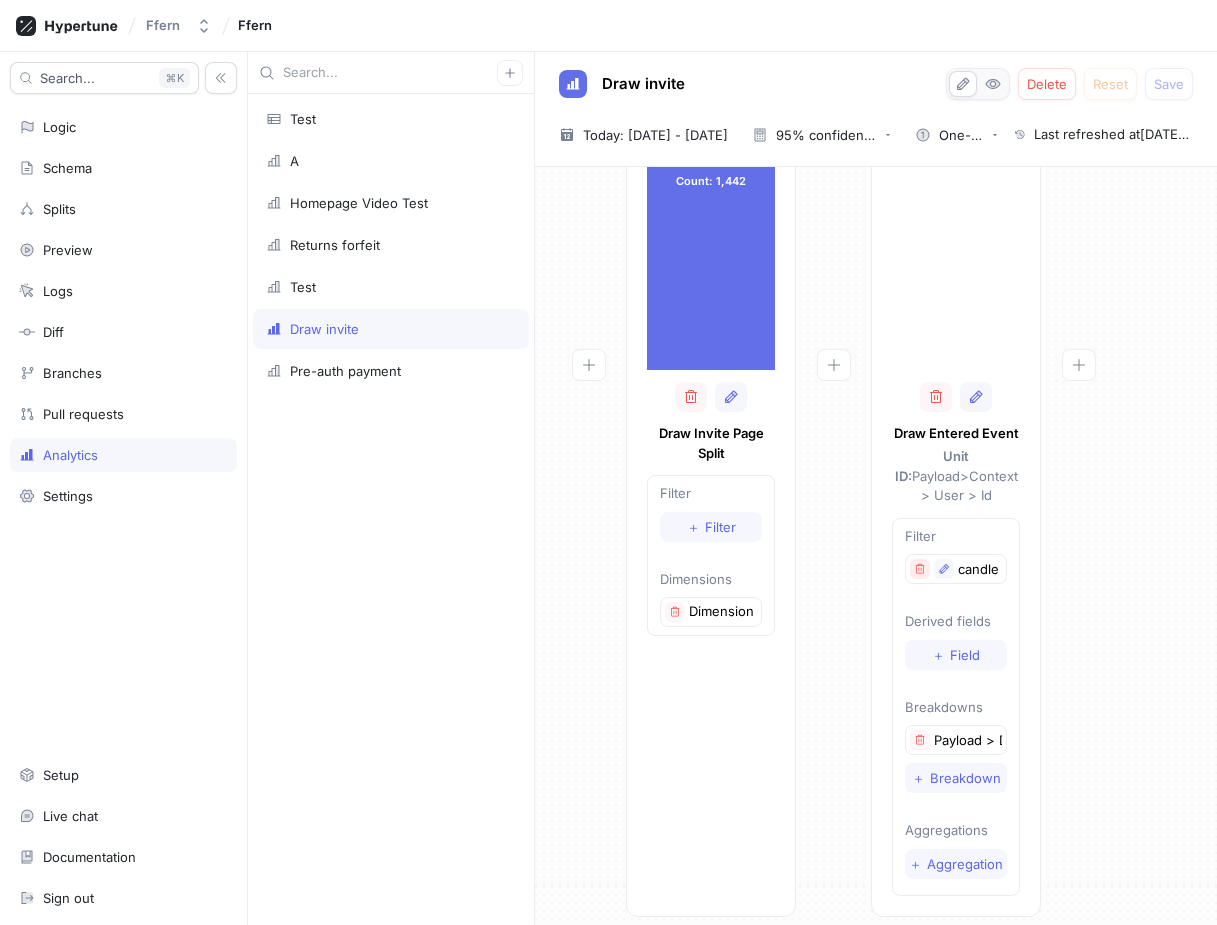 click 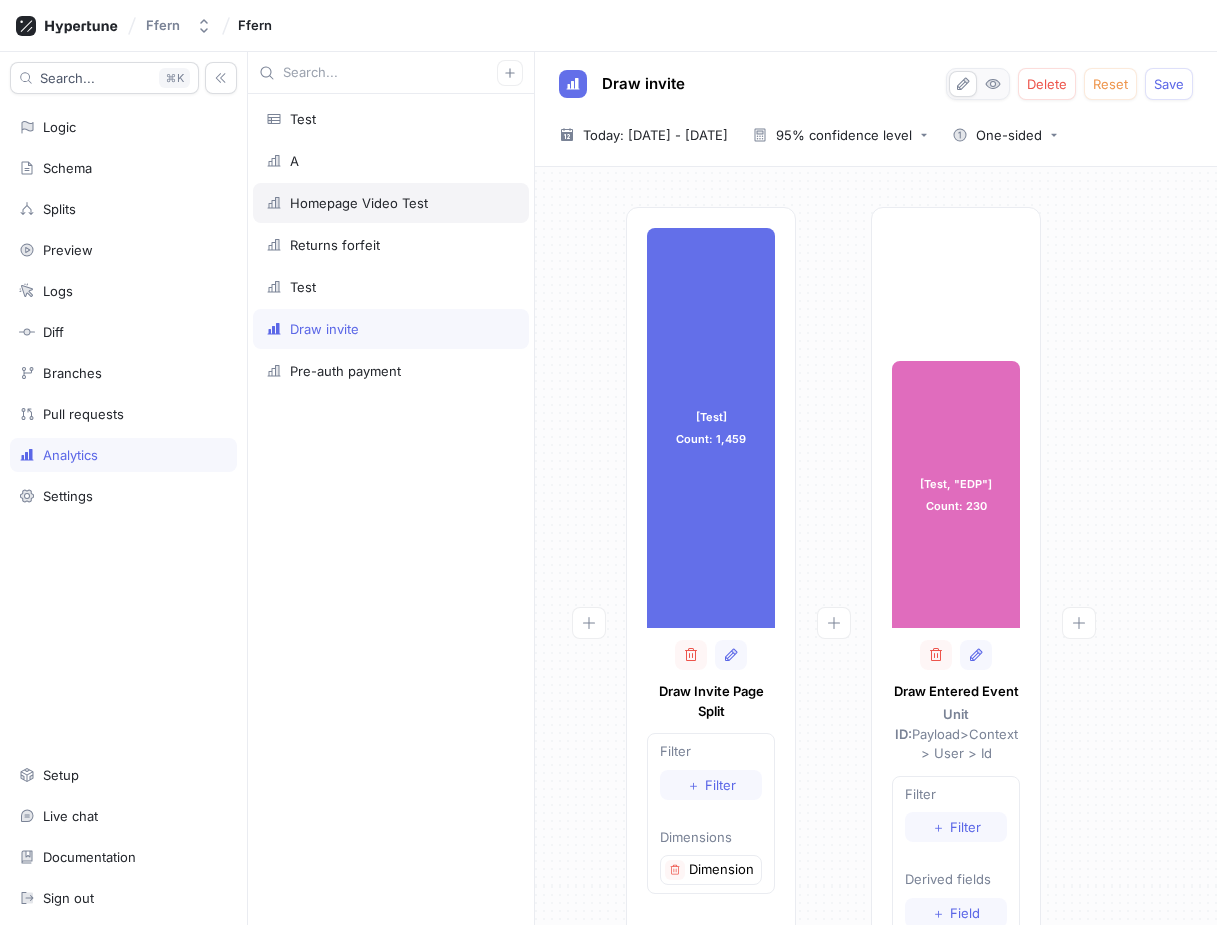 click on "Homepage Video Test" at bounding box center [391, 203] 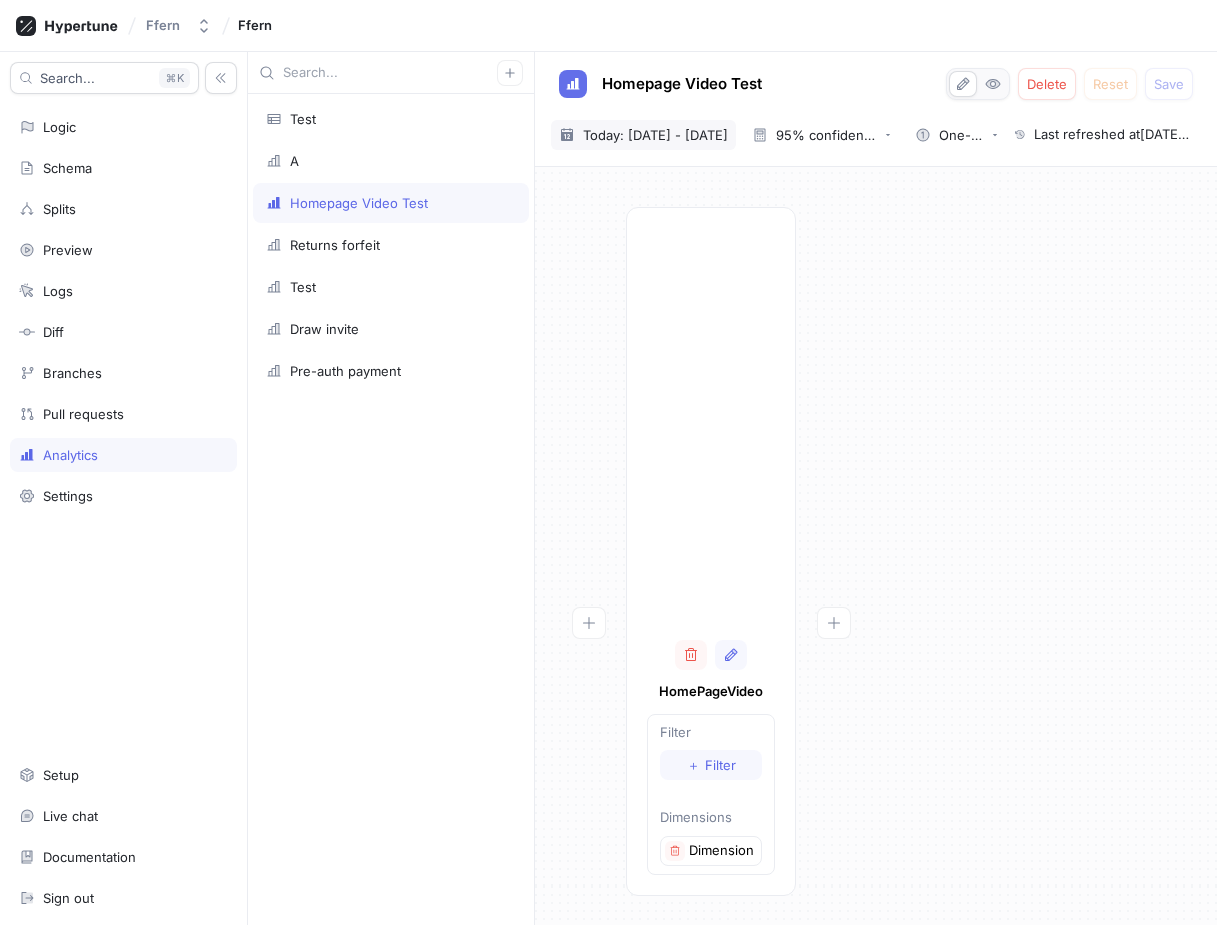 click on "Today: [DATE] - [DATE]" at bounding box center [655, 135] 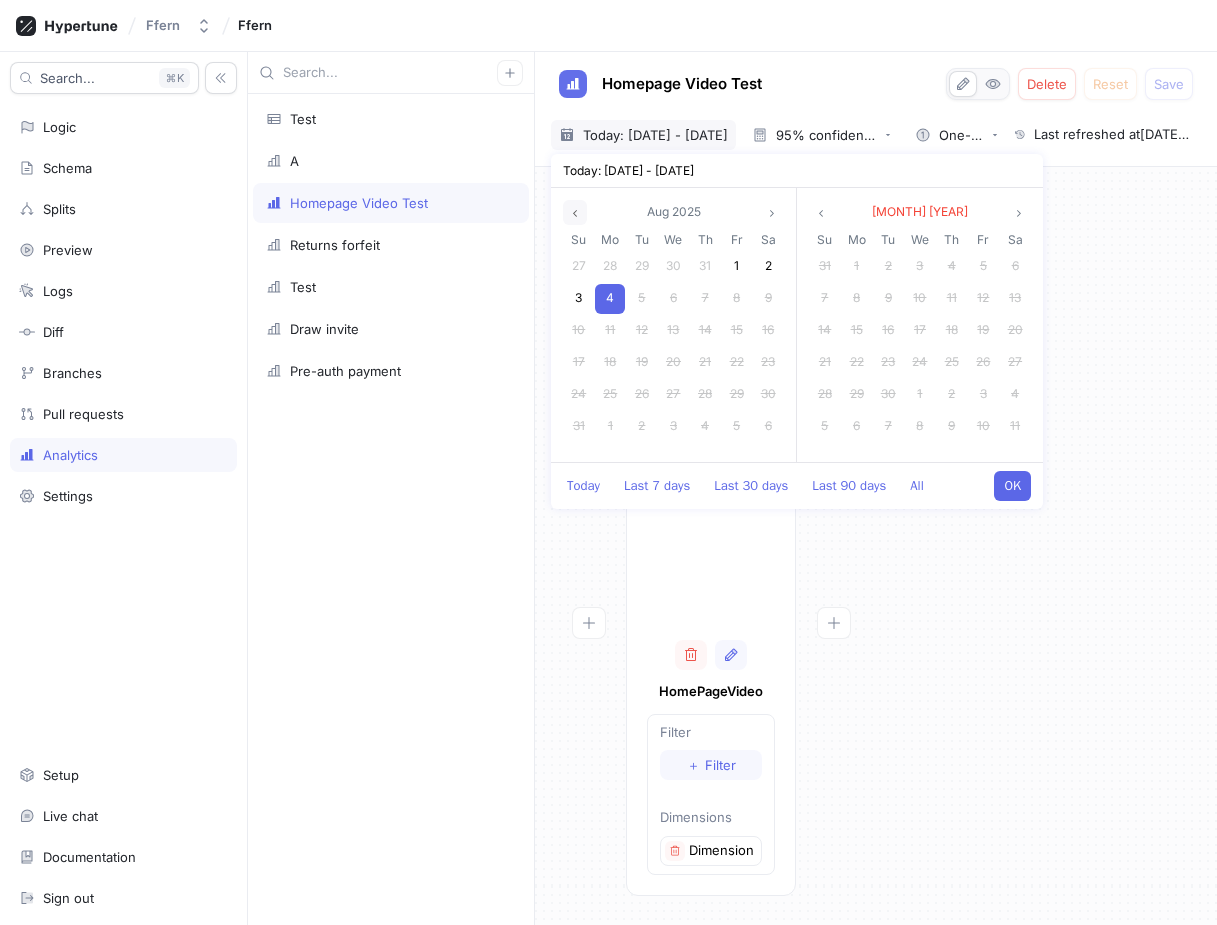 click 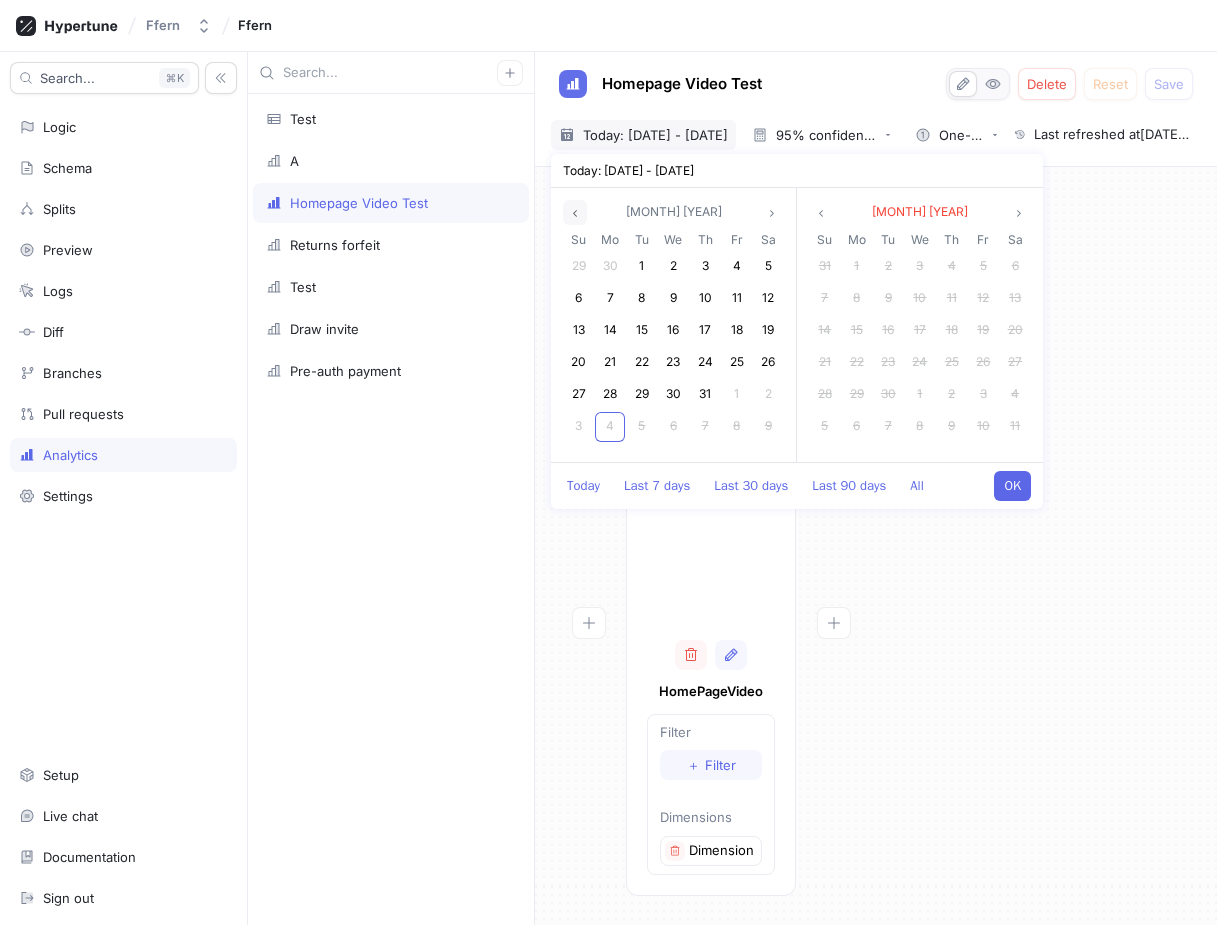click 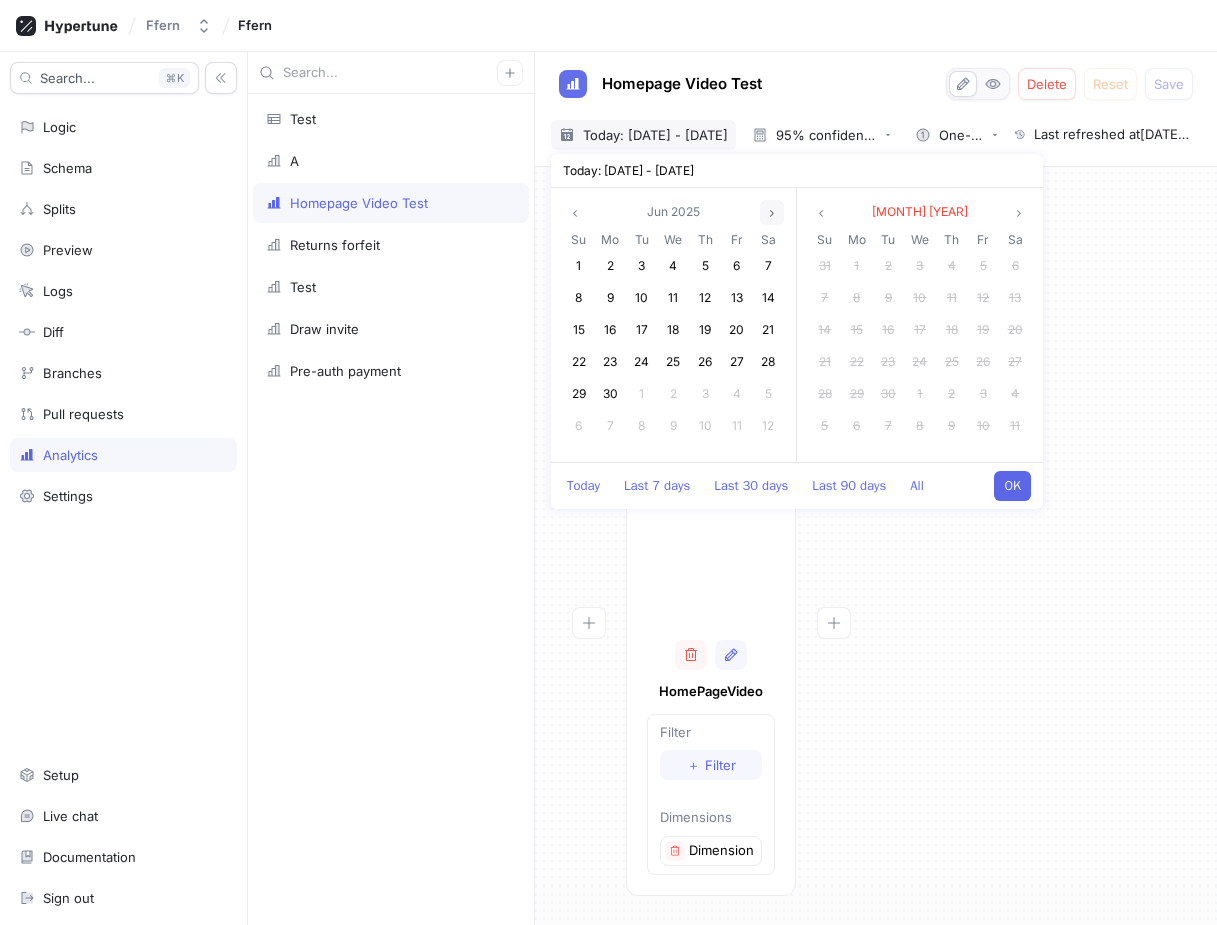click 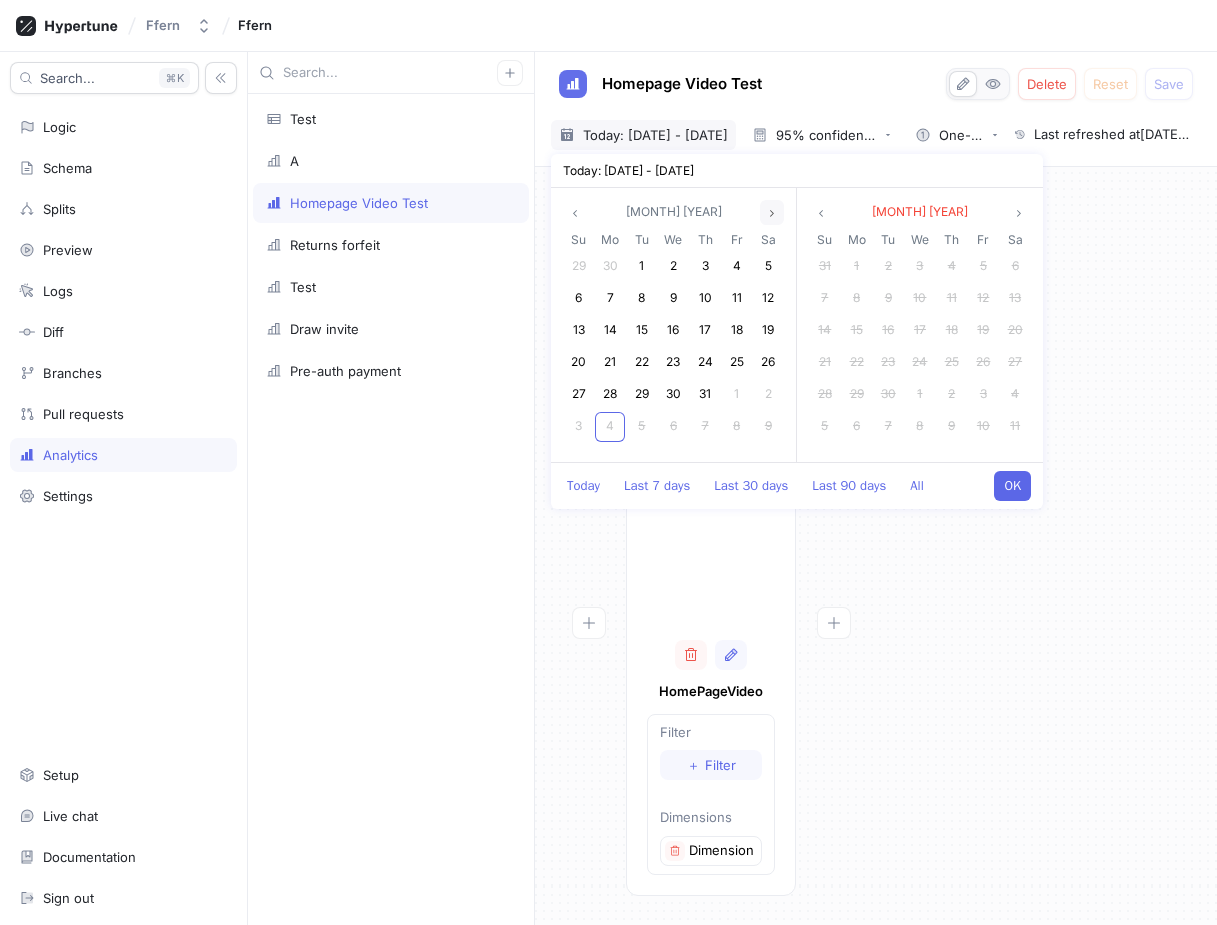 click 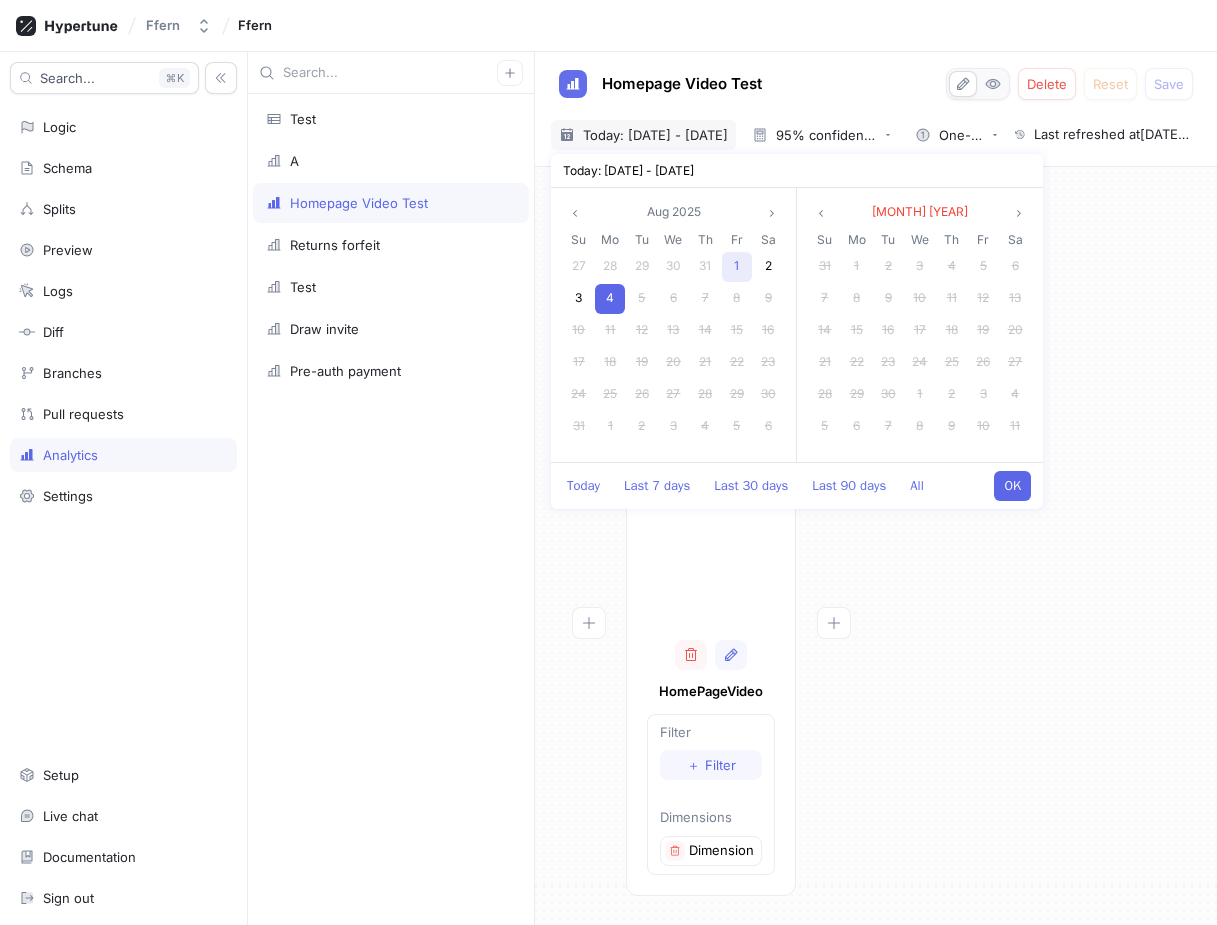 click on "1" at bounding box center (737, 267) 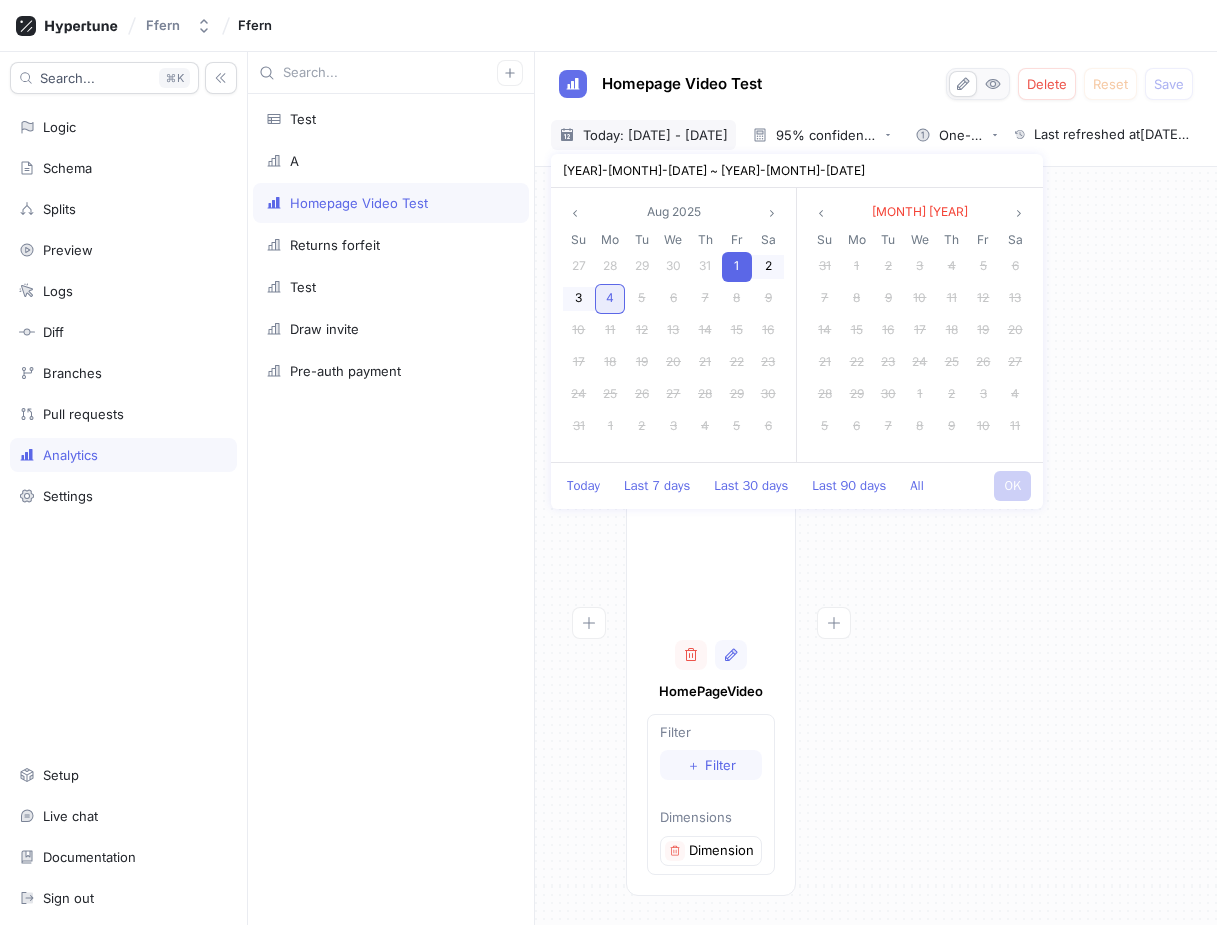 click on "4" at bounding box center [610, 299] 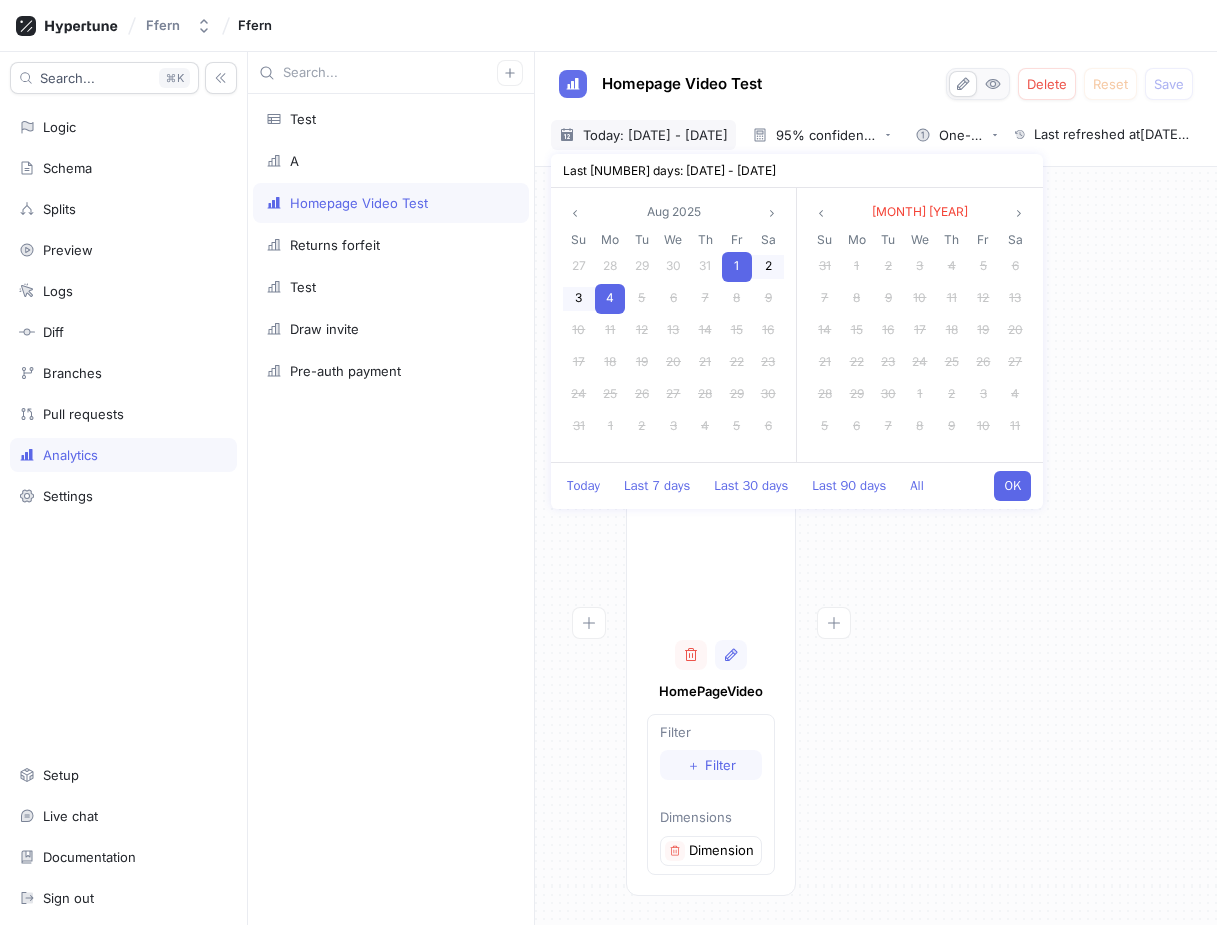 click on "OK" at bounding box center (1012, 486) 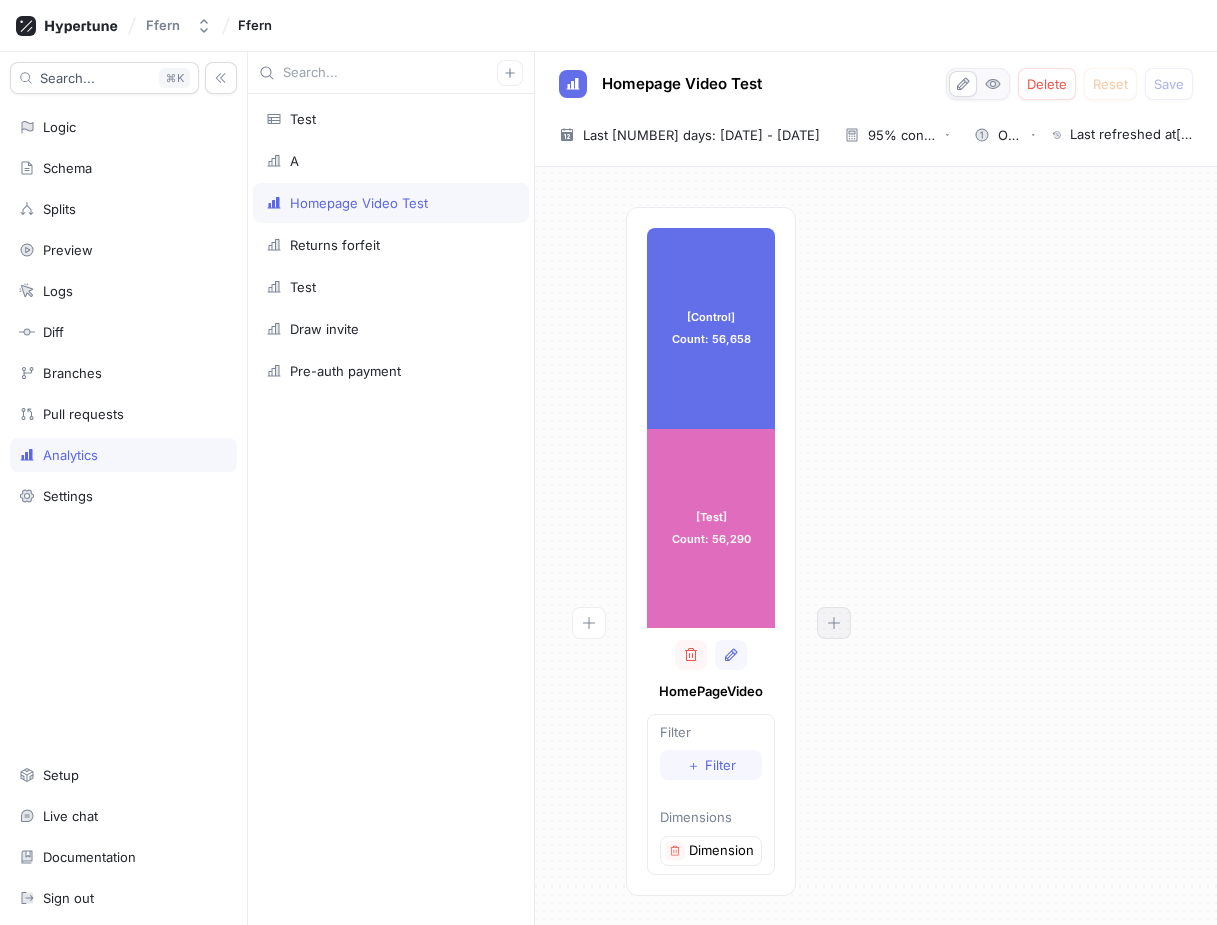 click at bounding box center (834, 623) 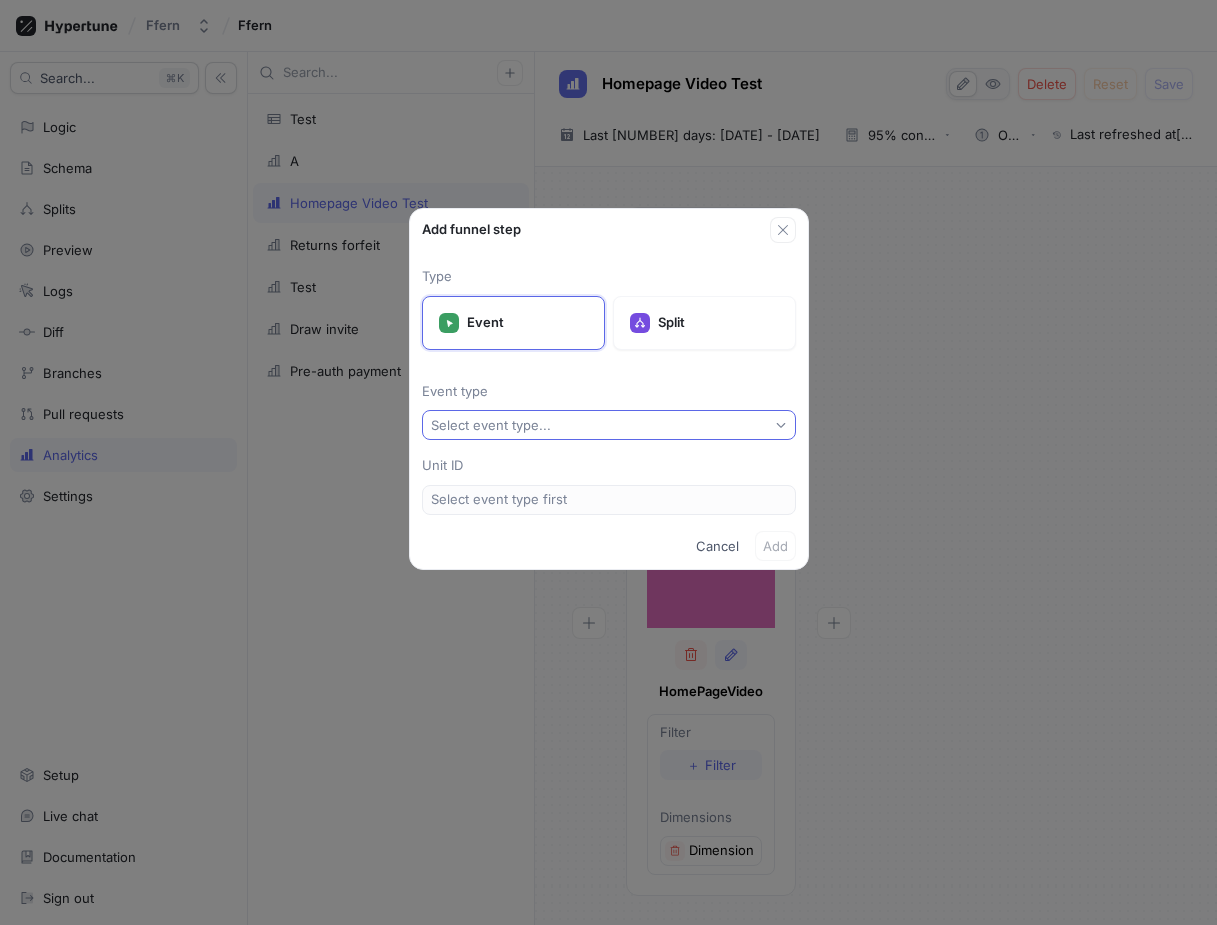 click on "Select event type..." at bounding box center (609, 425) 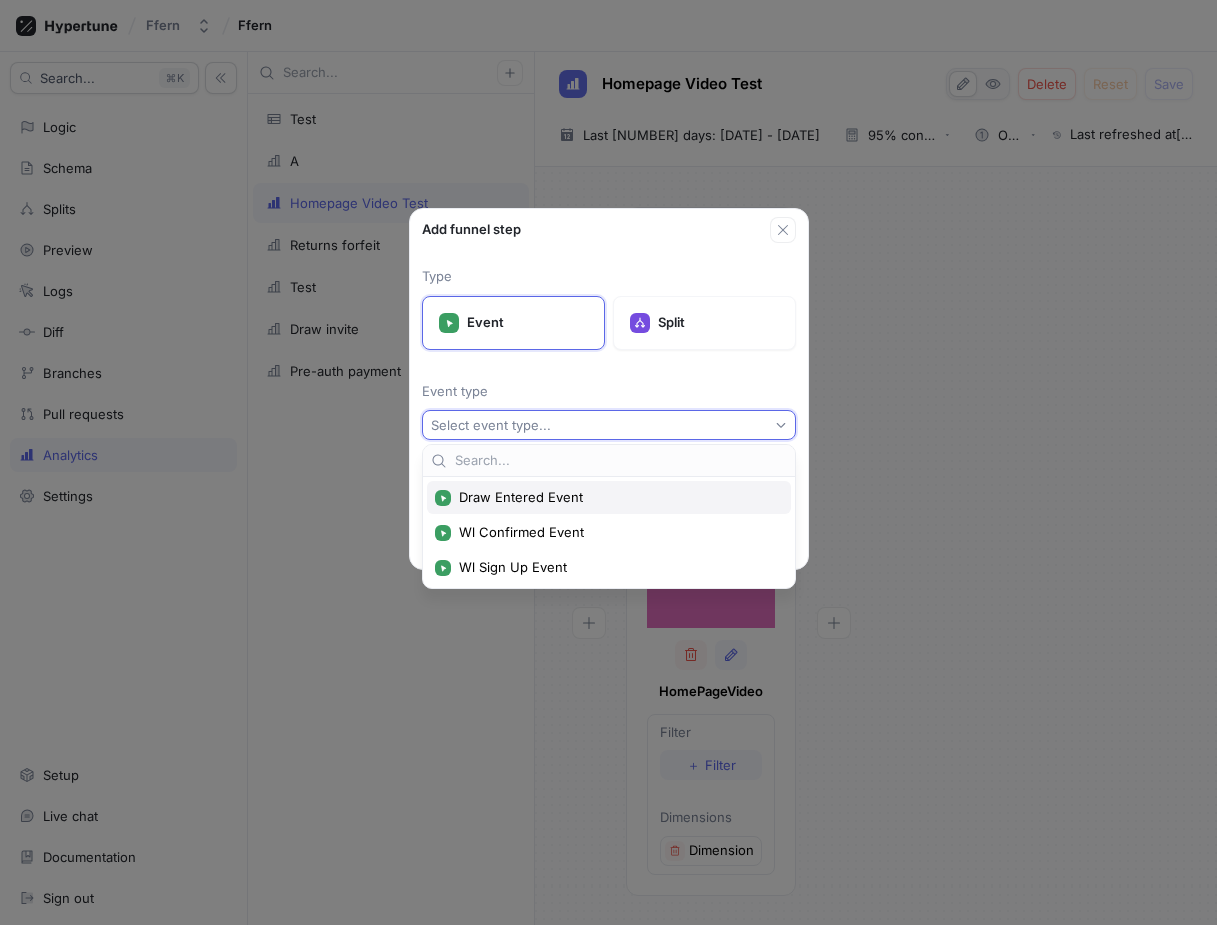 click on "Draw Entered Event" at bounding box center (616, 497) 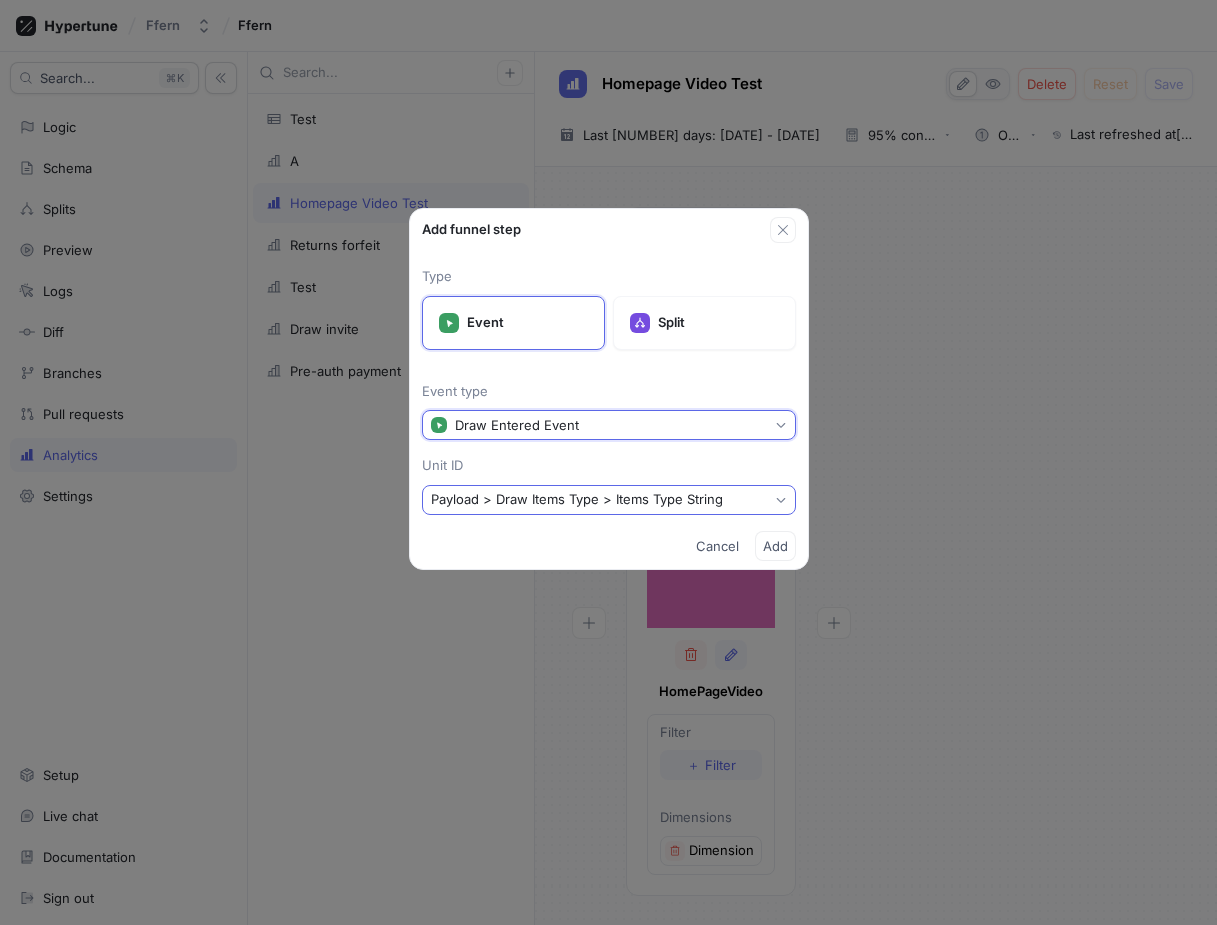 click on "Payload > Draw Items Type > Items Type String" at bounding box center (609, 500) 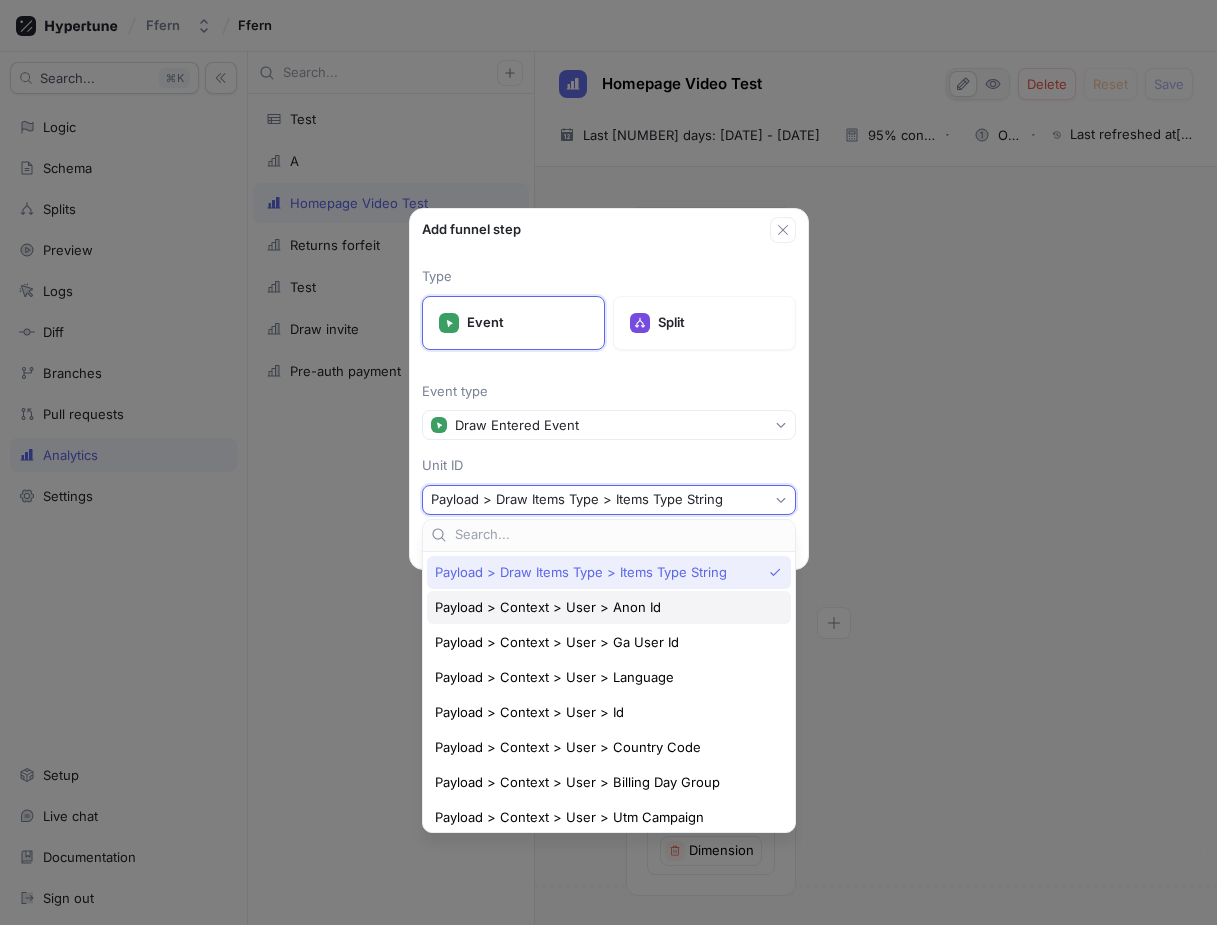 click on "Payload > Context > User > Anon Id" at bounding box center [604, 607] 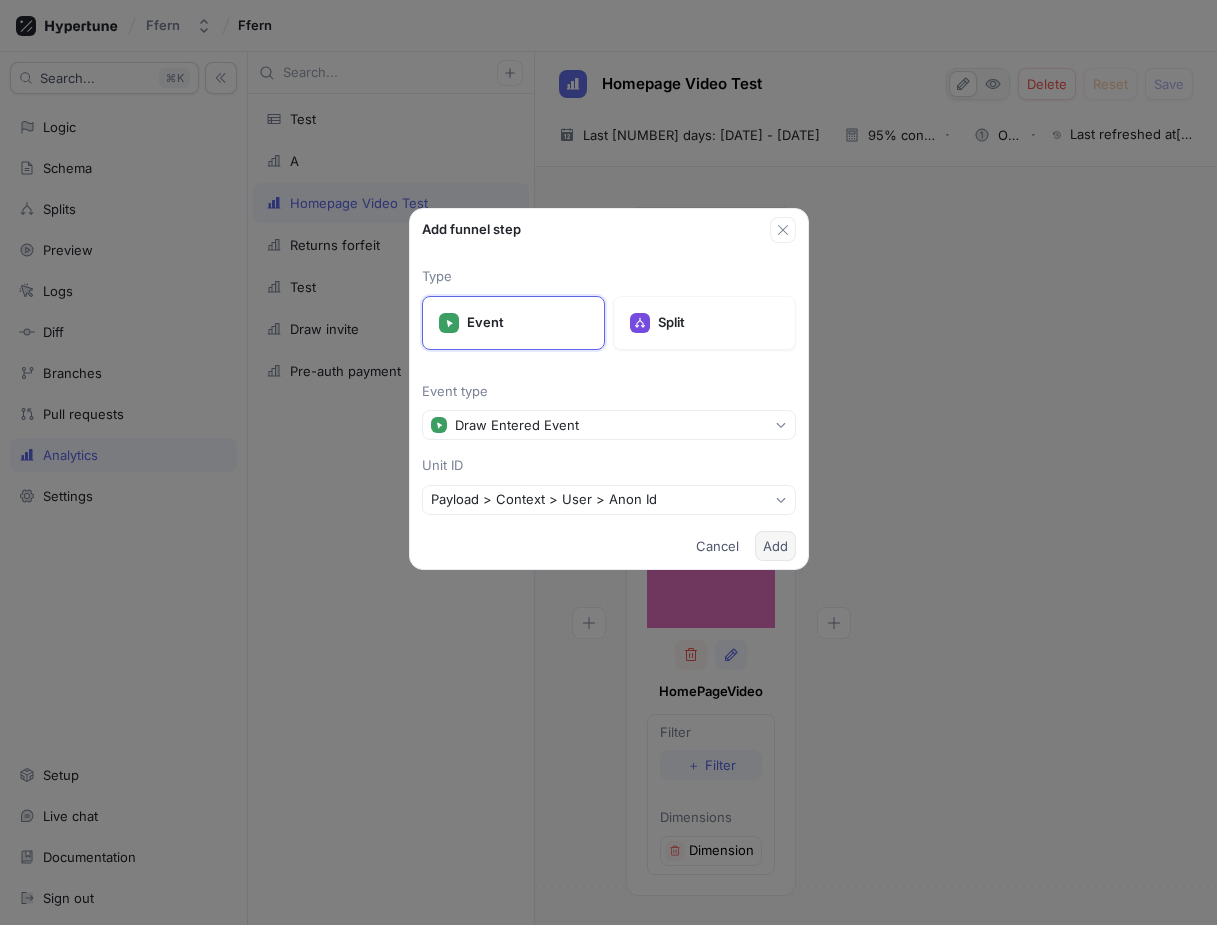 click on "Add" at bounding box center (775, 546) 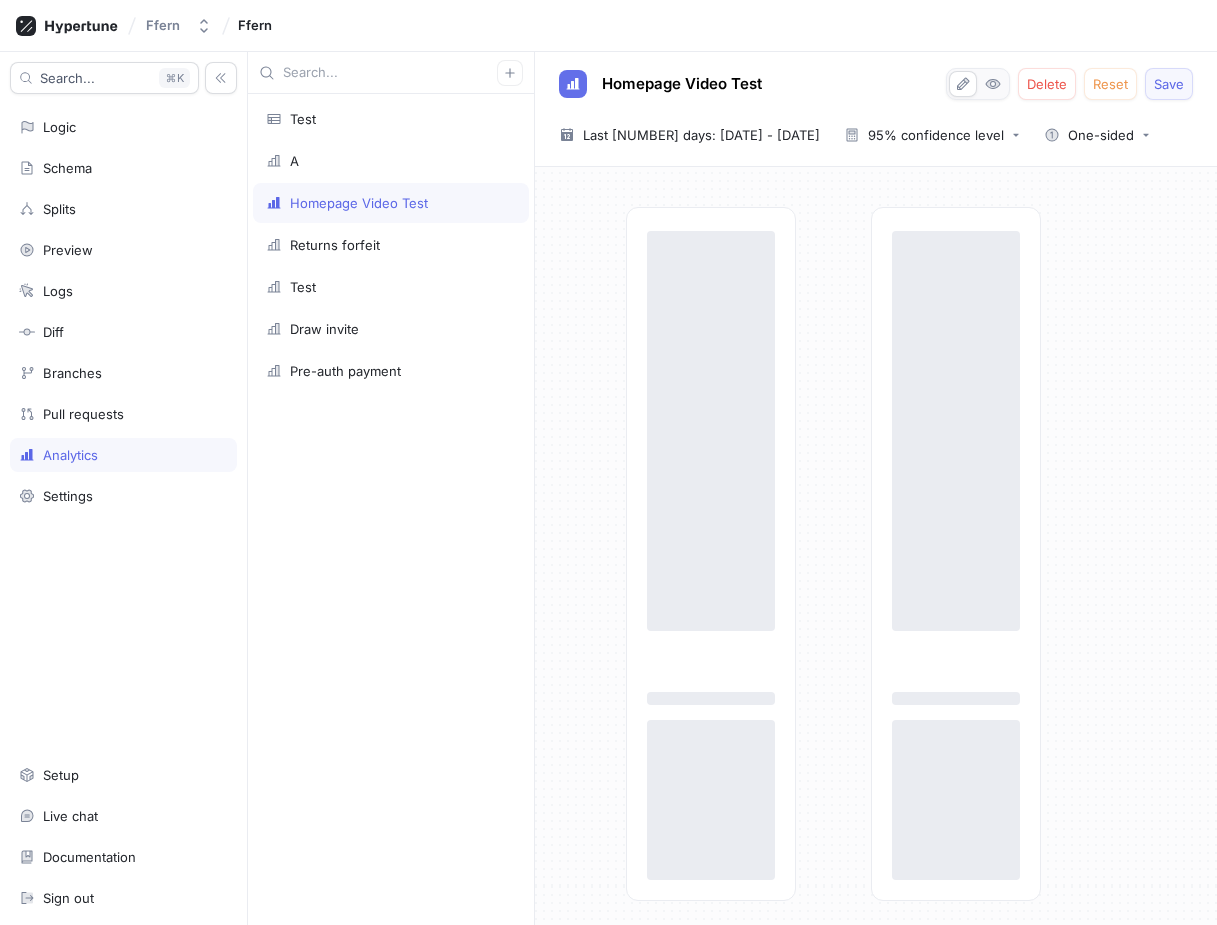 click on "Save" at bounding box center [1169, 84] 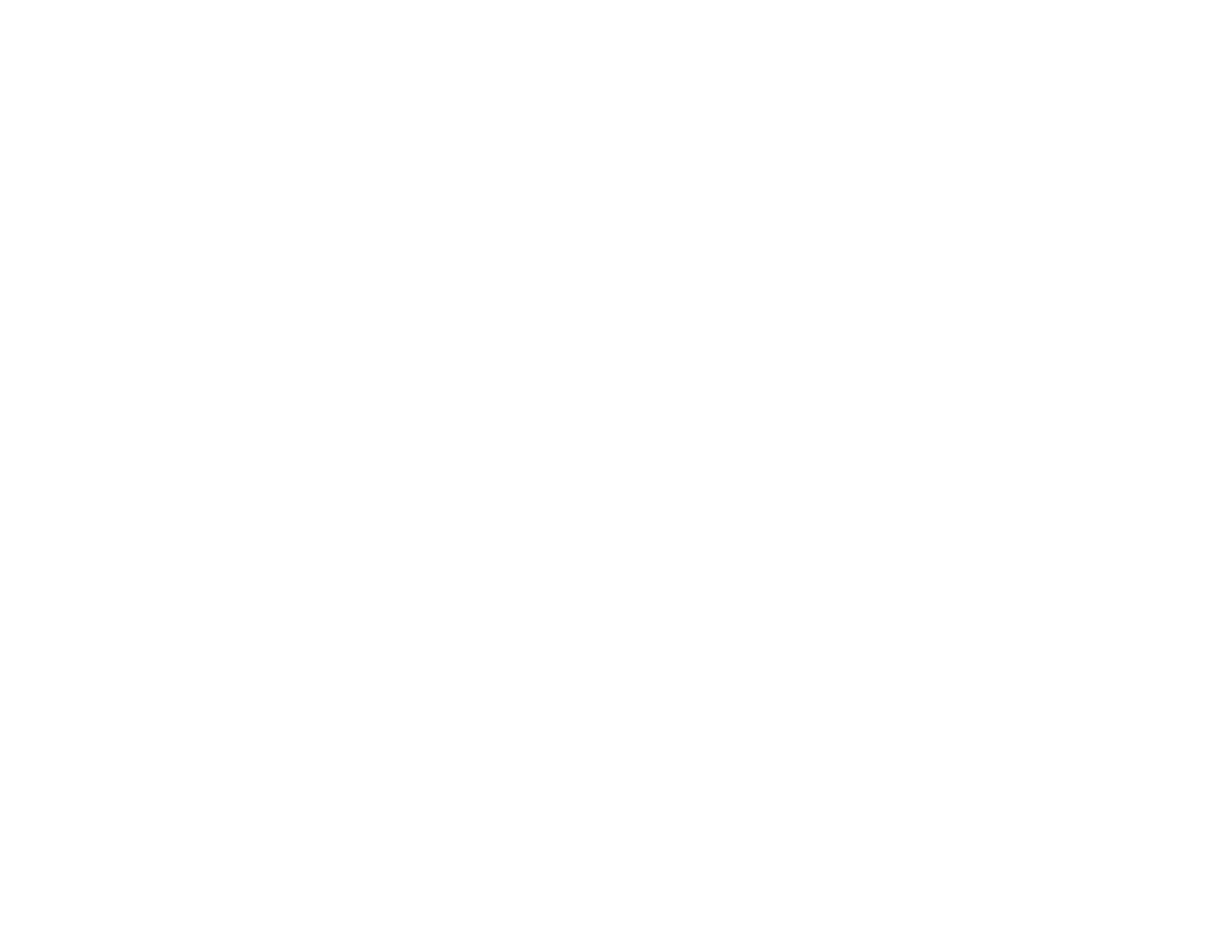 scroll, scrollTop: 0, scrollLeft: 0, axis: both 